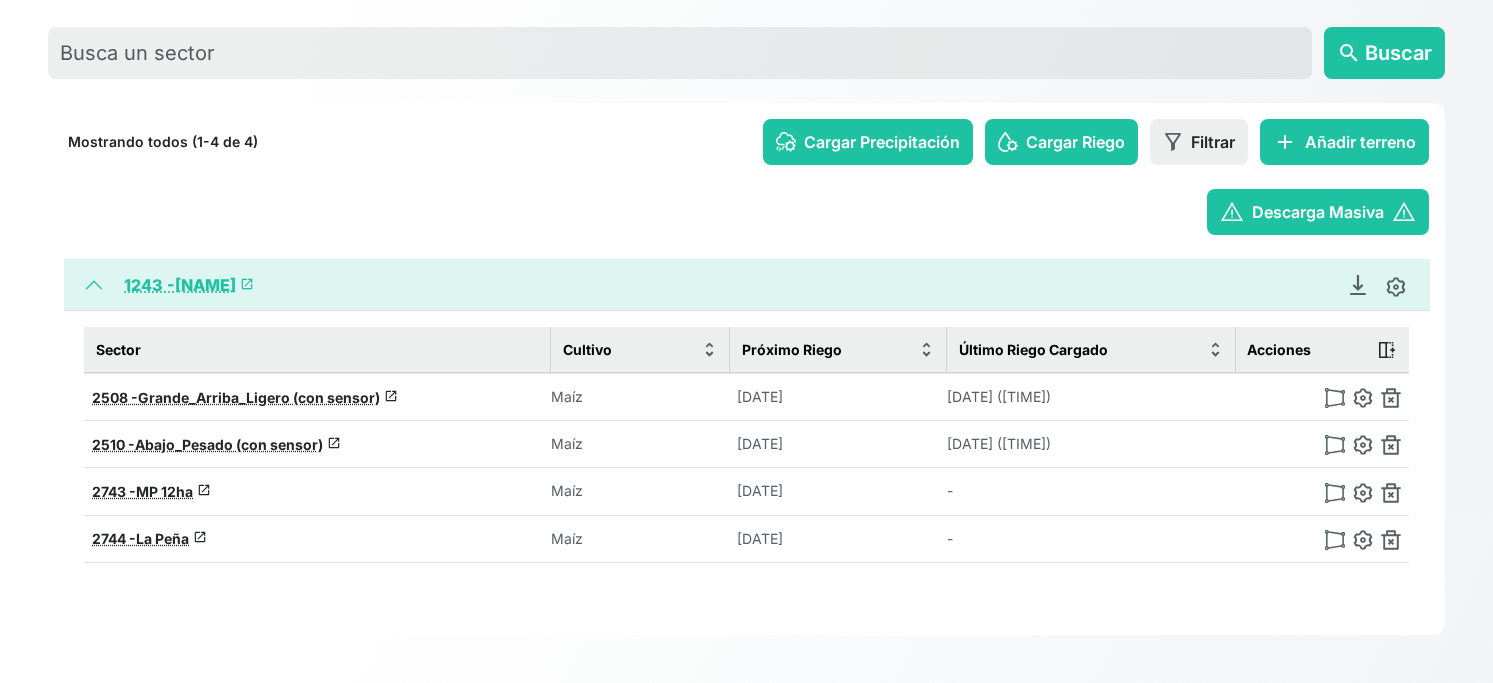 scroll, scrollTop: 247, scrollLeft: 0, axis: vertical 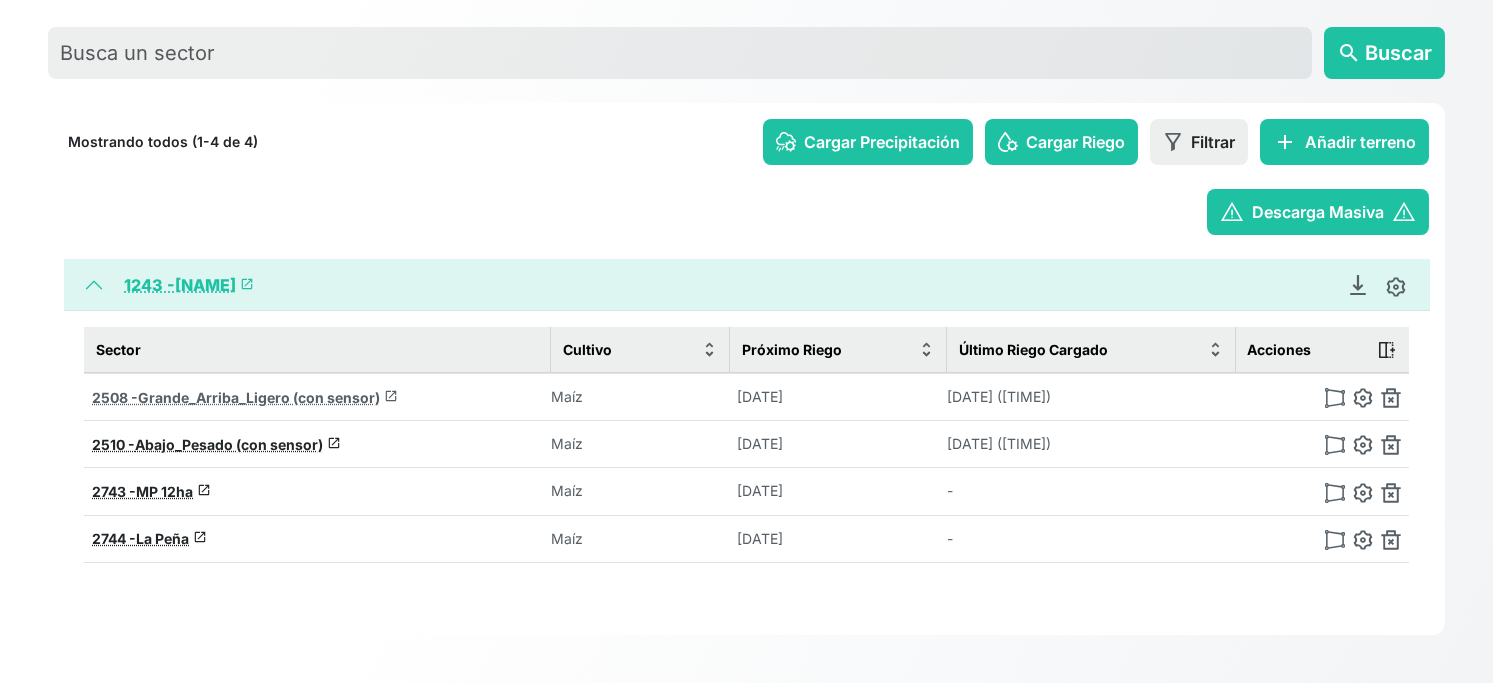 click on "Grande_Arriba_Ligero (con sensor)" at bounding box center [259, 397] 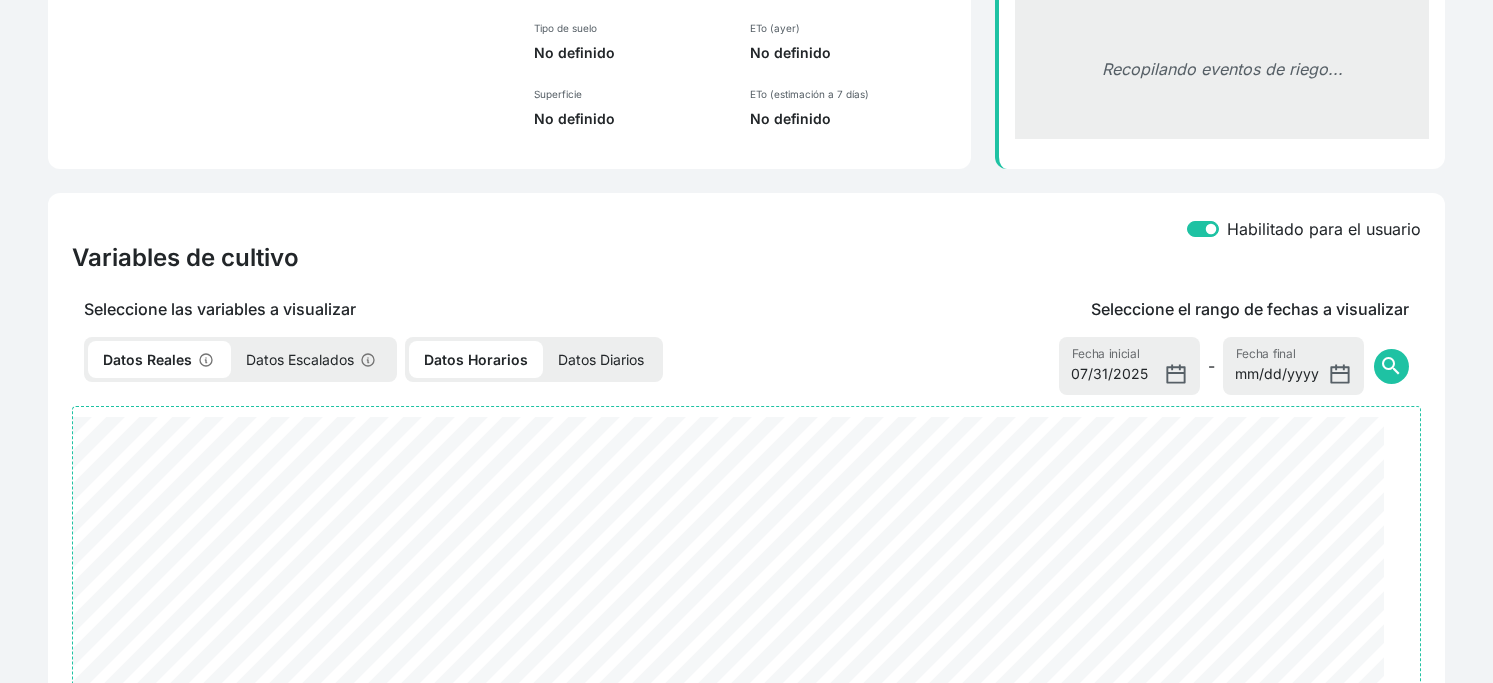 select on "2508" 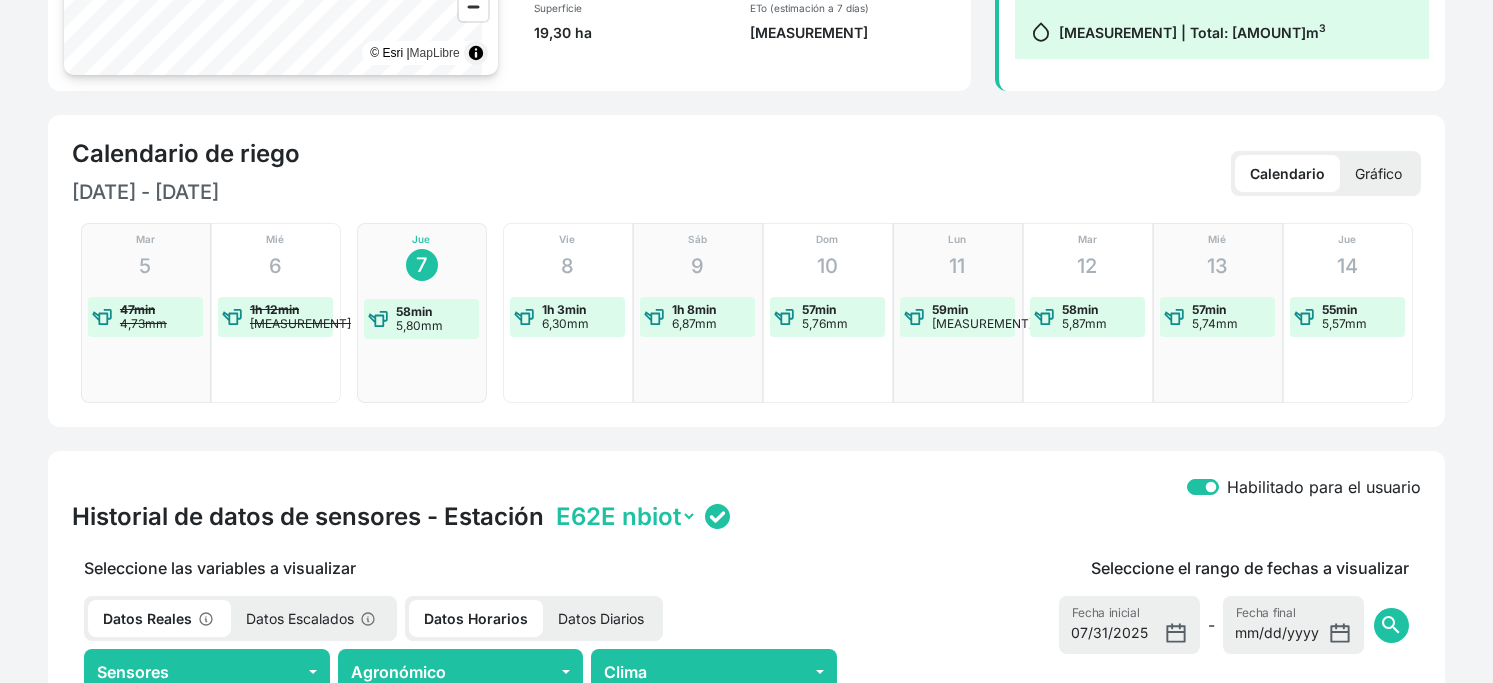 scroll, scrollTop: 0, scrollLeft: 0, axis: both 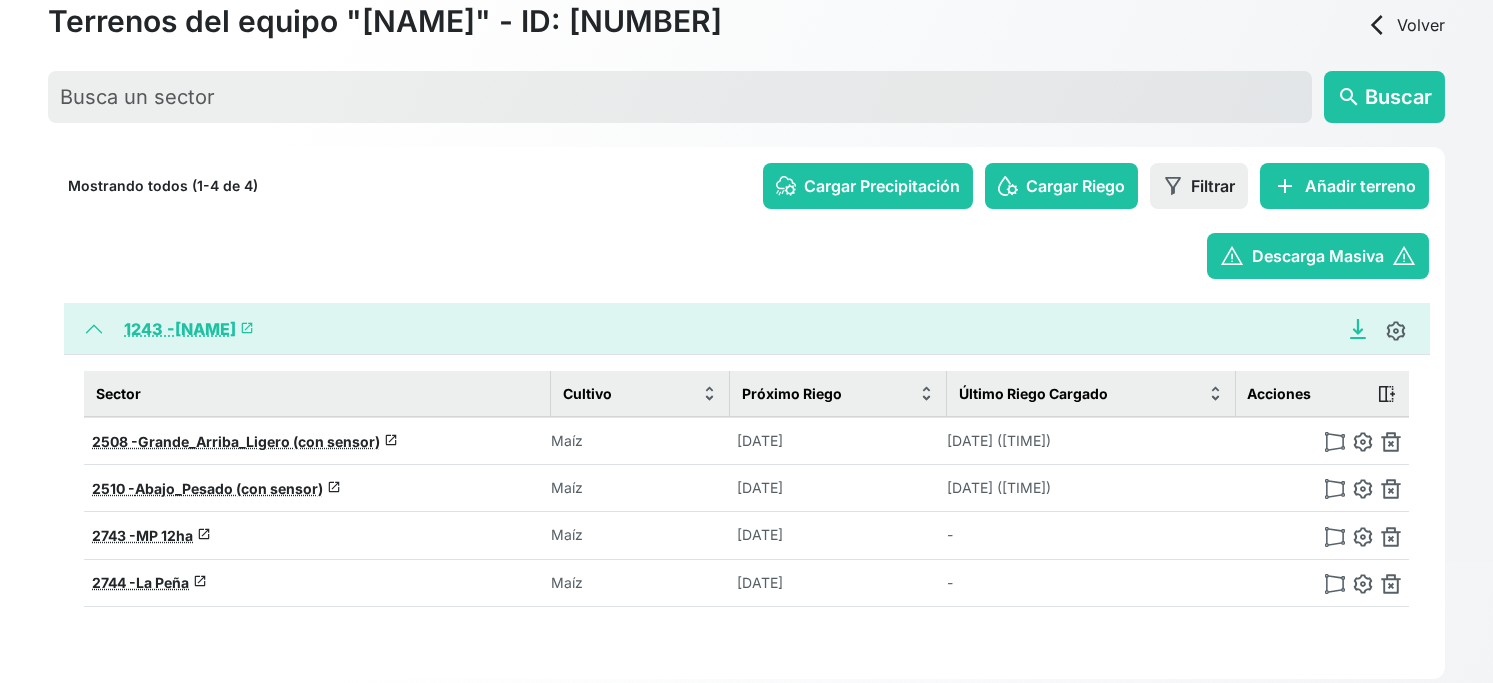 click 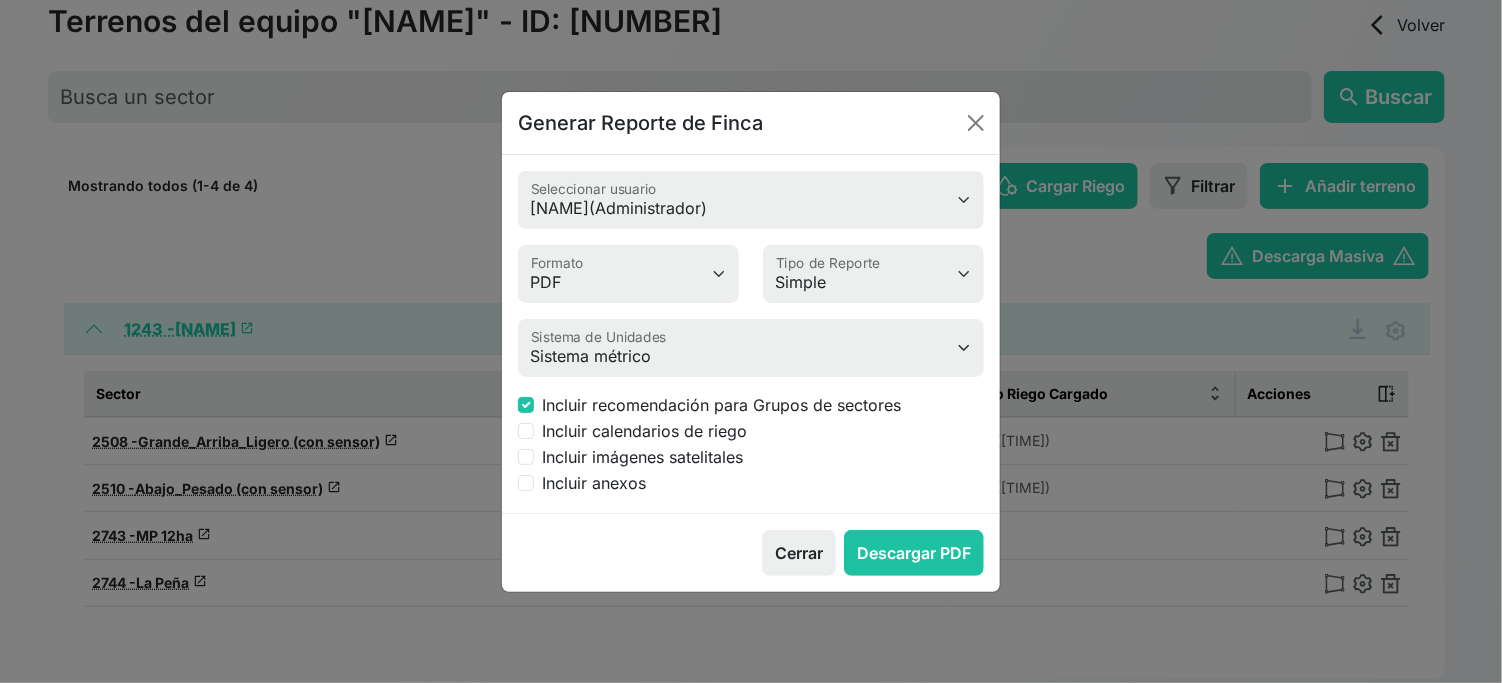 click on "Incluir calendarios de riego" at bounding box center (644, 431) 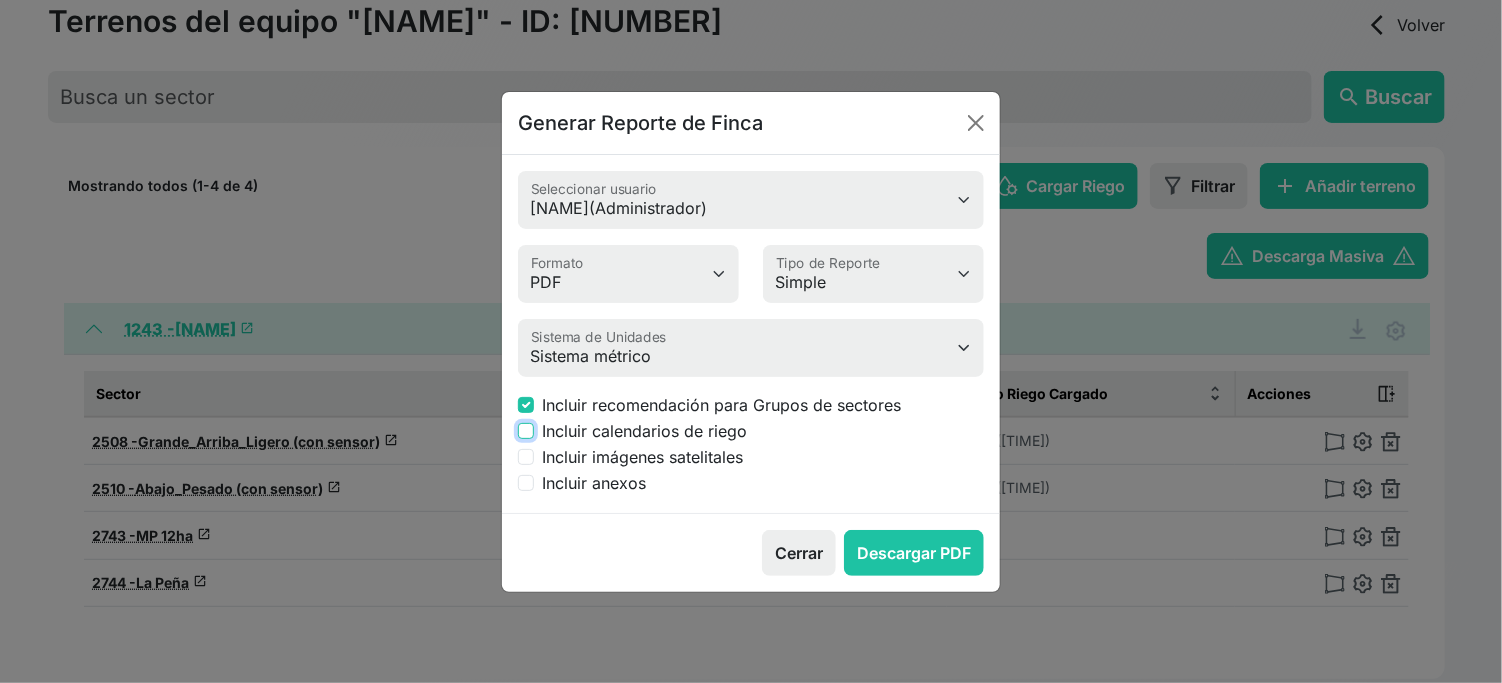 click on "Incluir calendarios de riego" at bounding box center (526, 431) 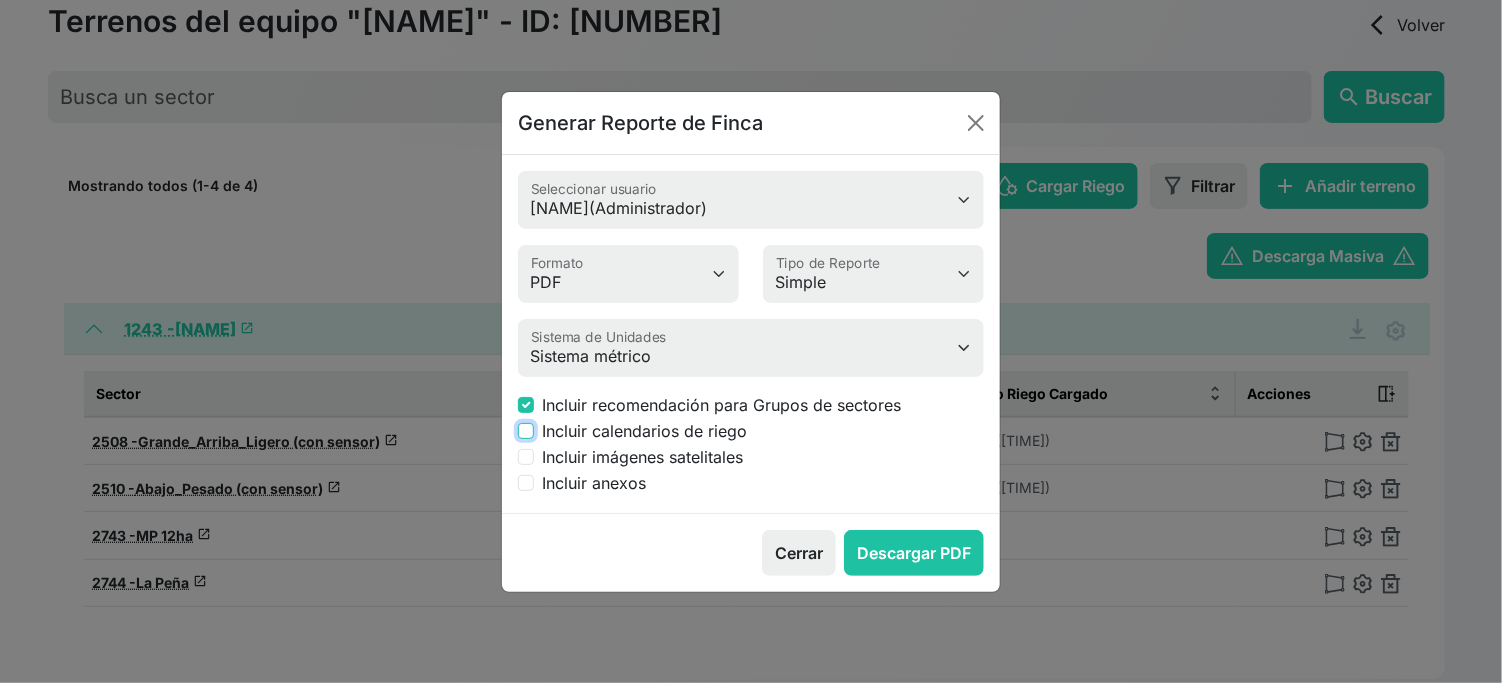 checkbox on "true" 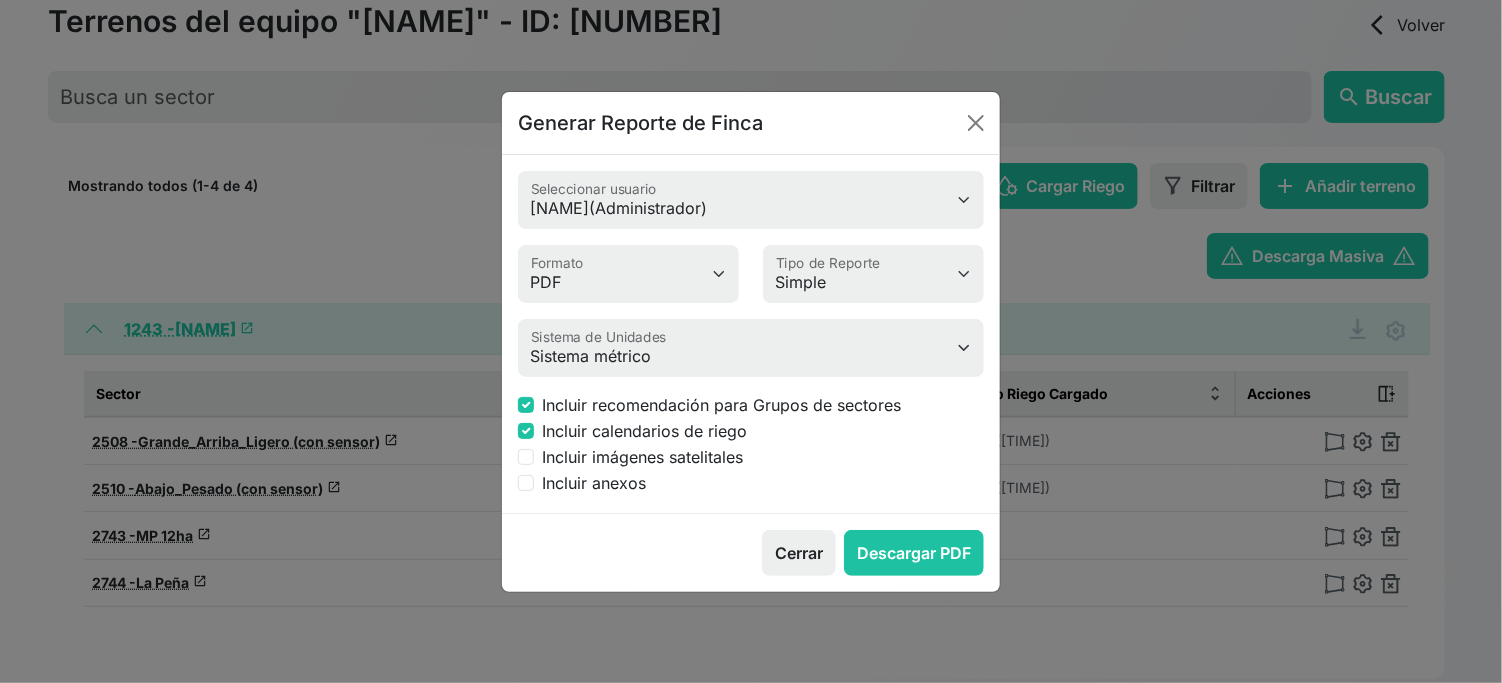 click on "Incluir imágenes satelitales" at bounding box center (642, 457) 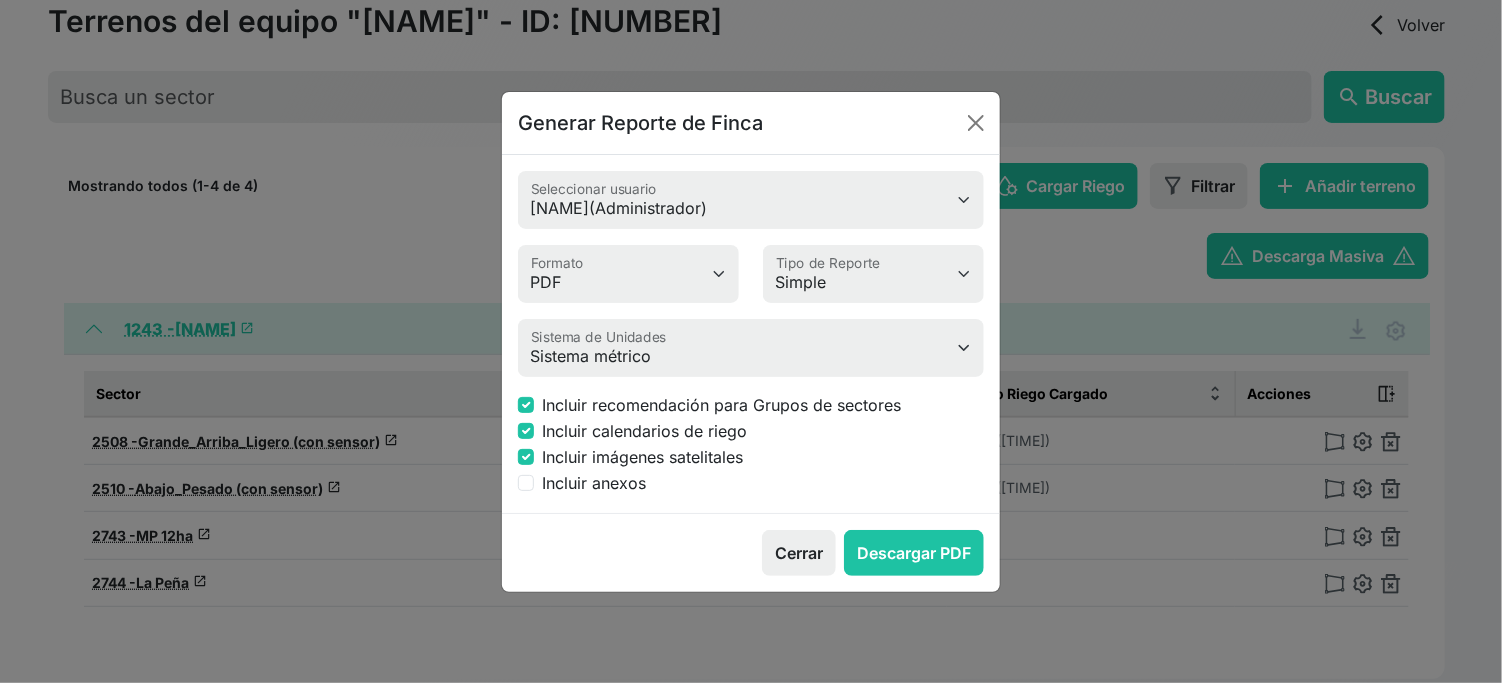 click on "Incluir anexos" at bounding box center (594, 483) 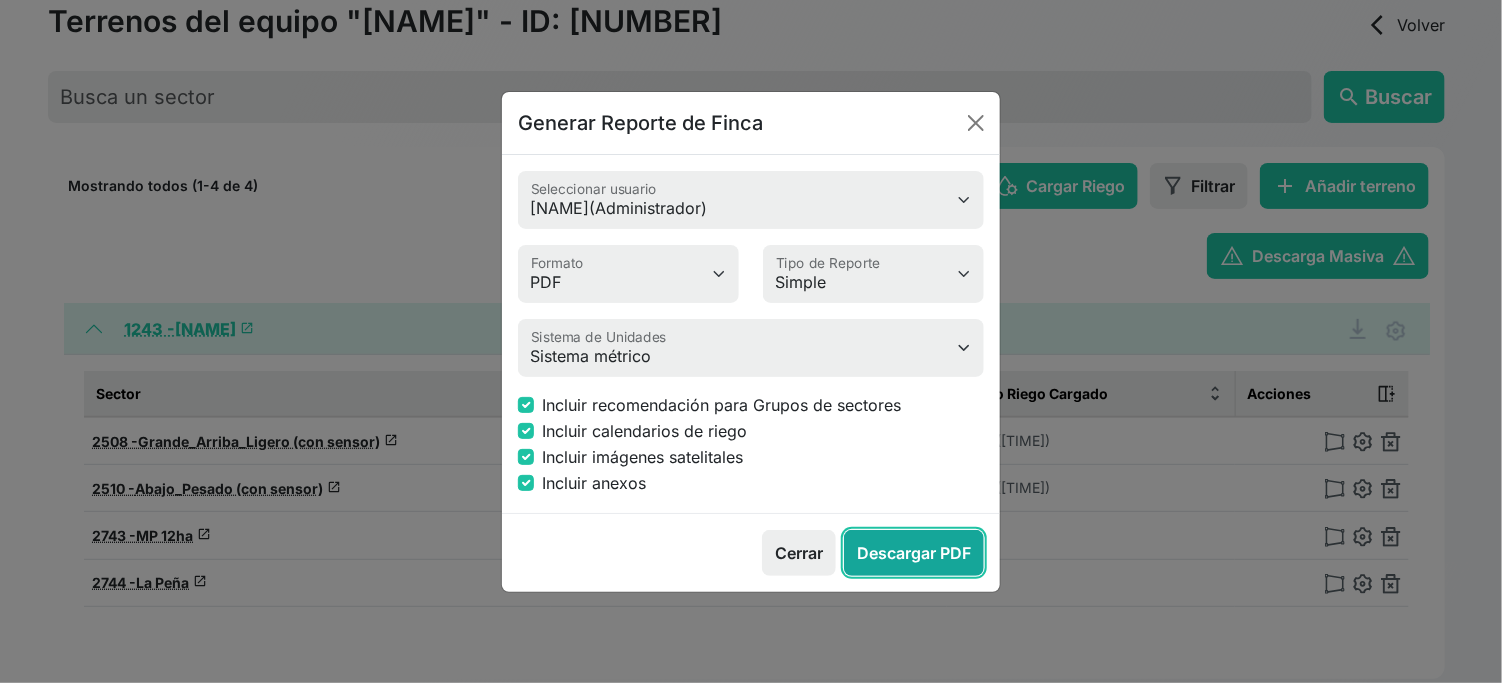 click on "Descargar PDF" at bounding box center (914, 553) 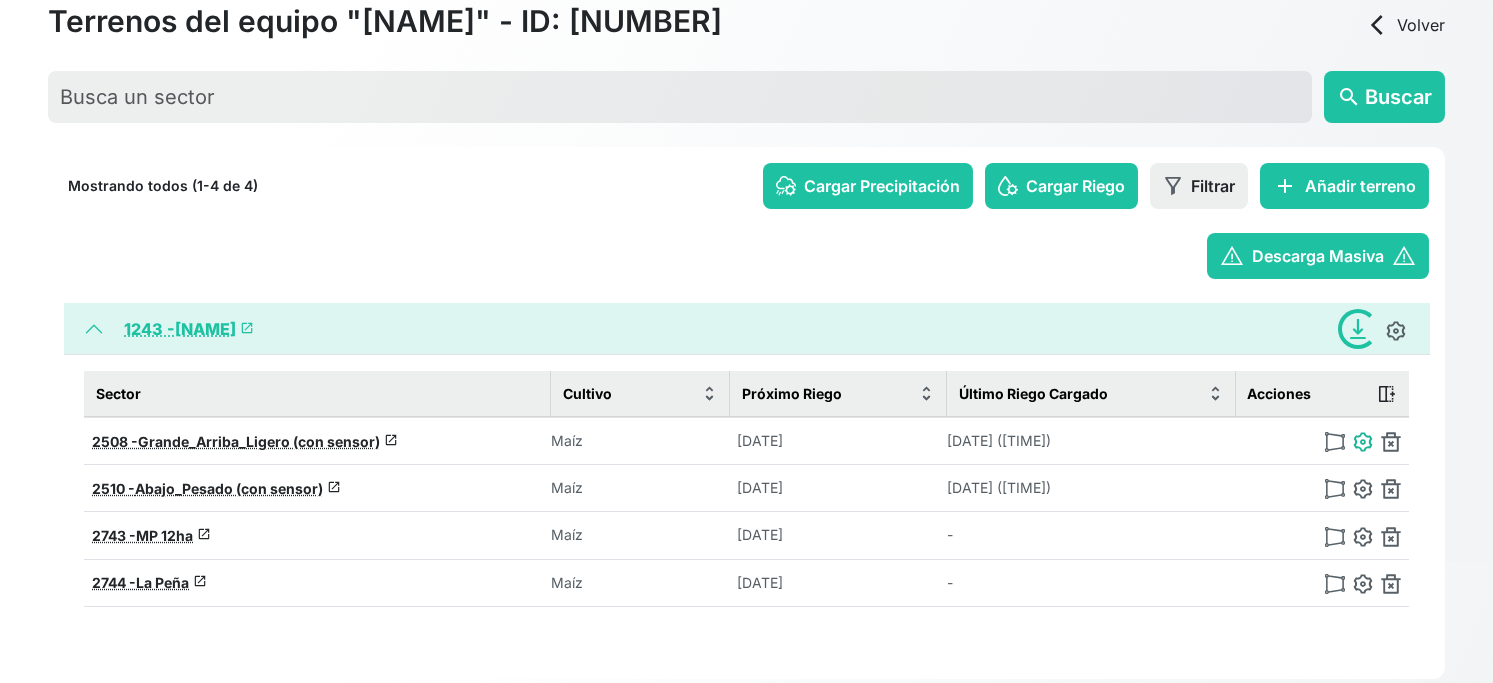 click at bounding box center [1363, 442] 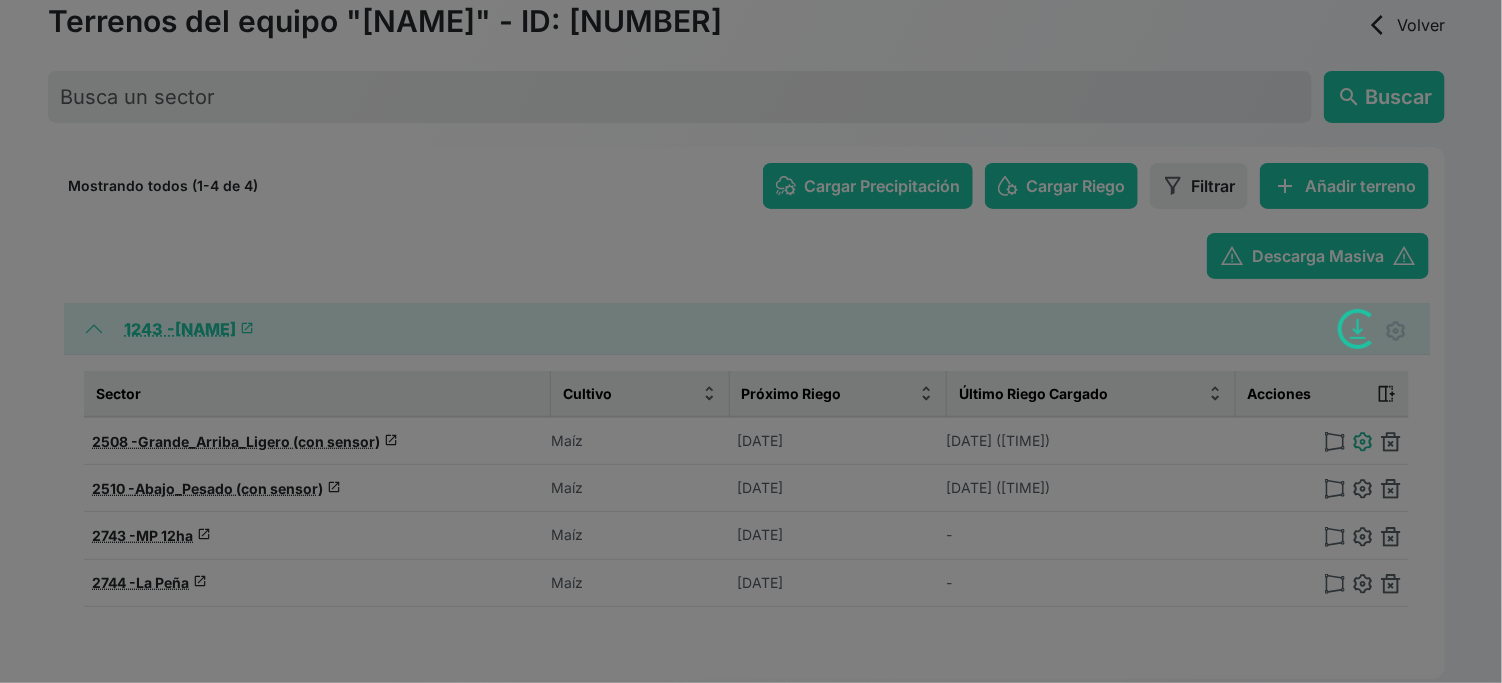type on "Grande_Arriba_Ligero (con sensor)" 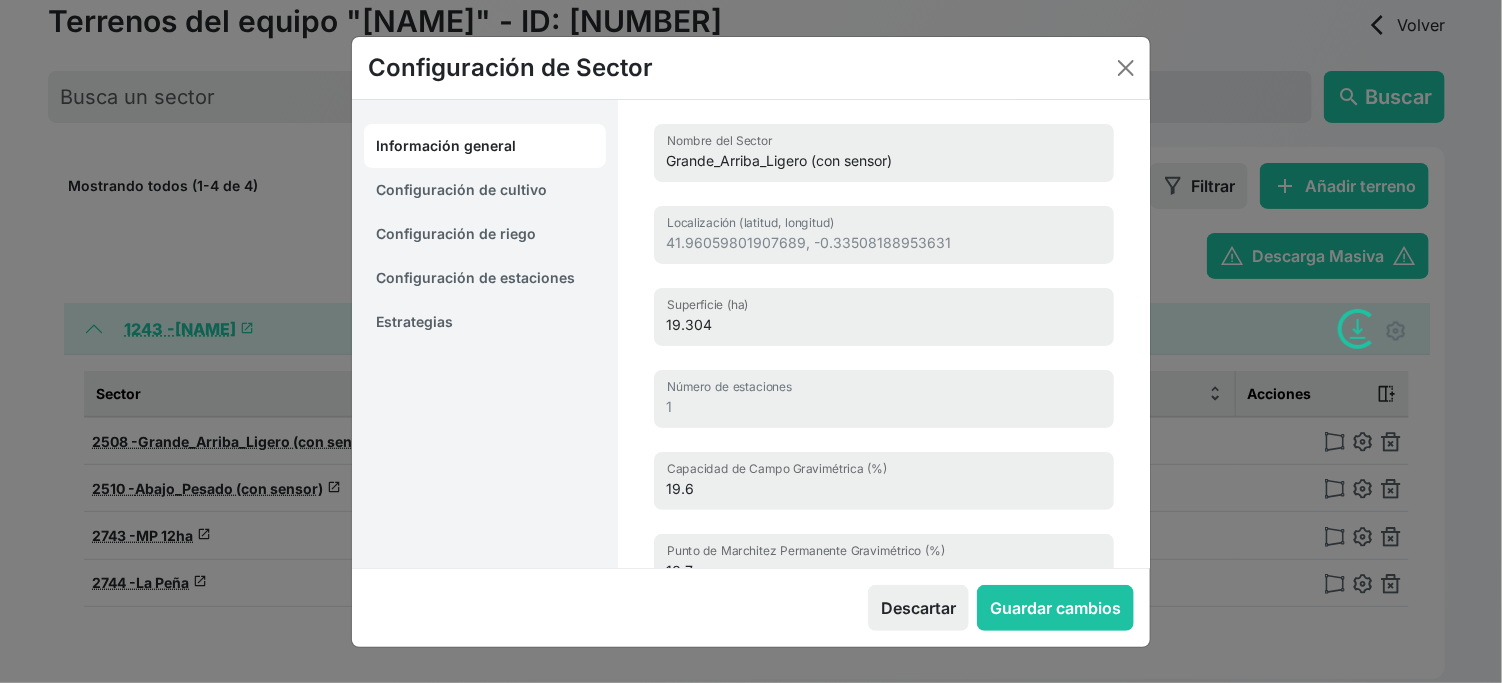 scroll, scrollTop: 18, scrollLeft: 0, axis: vertical 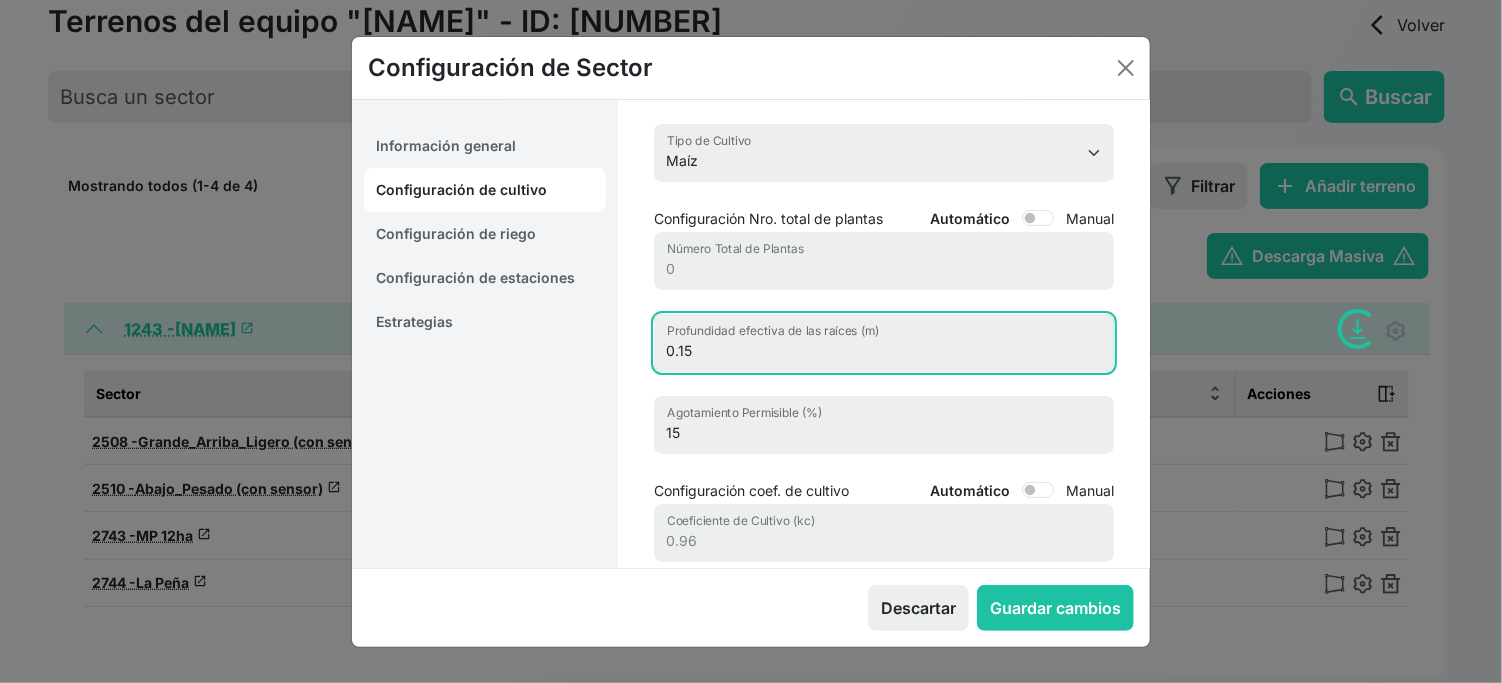 click on "0.15" at bounding box center (884, 343) 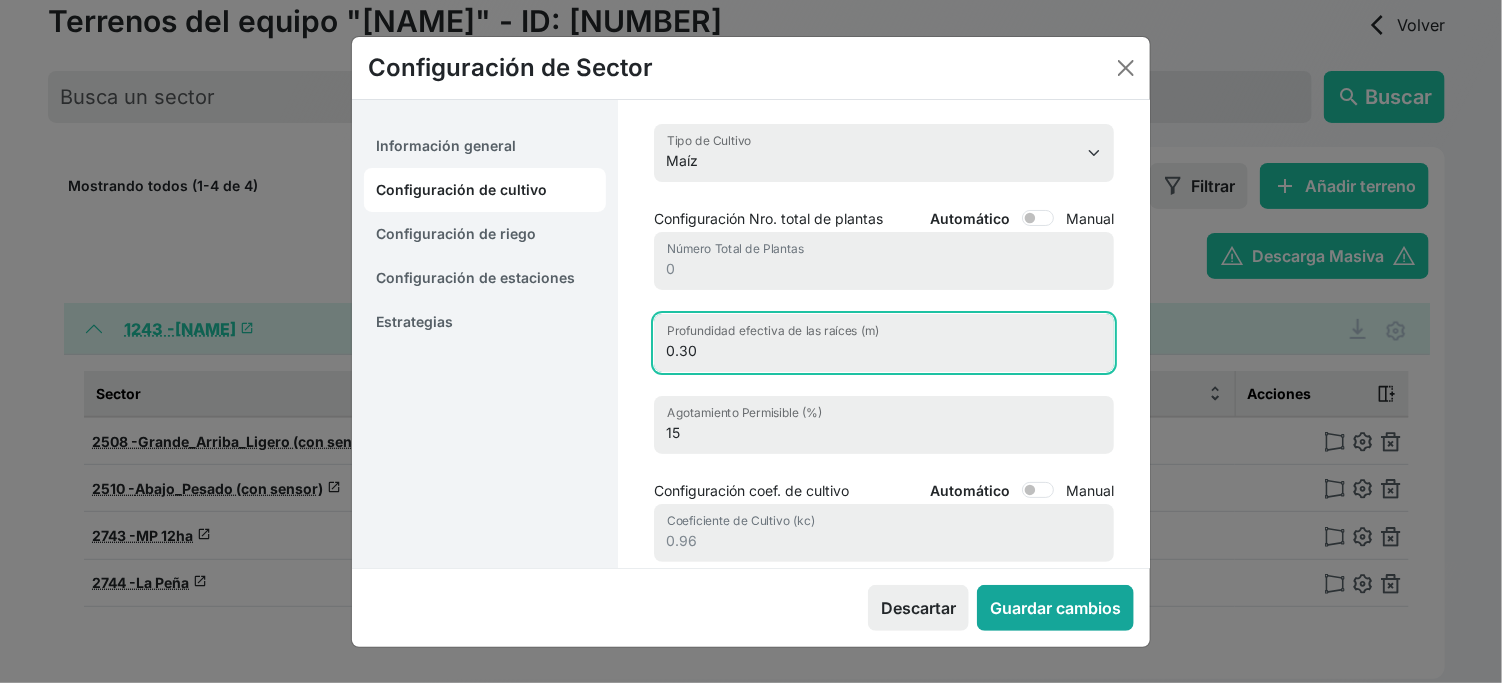 type on "0.30" 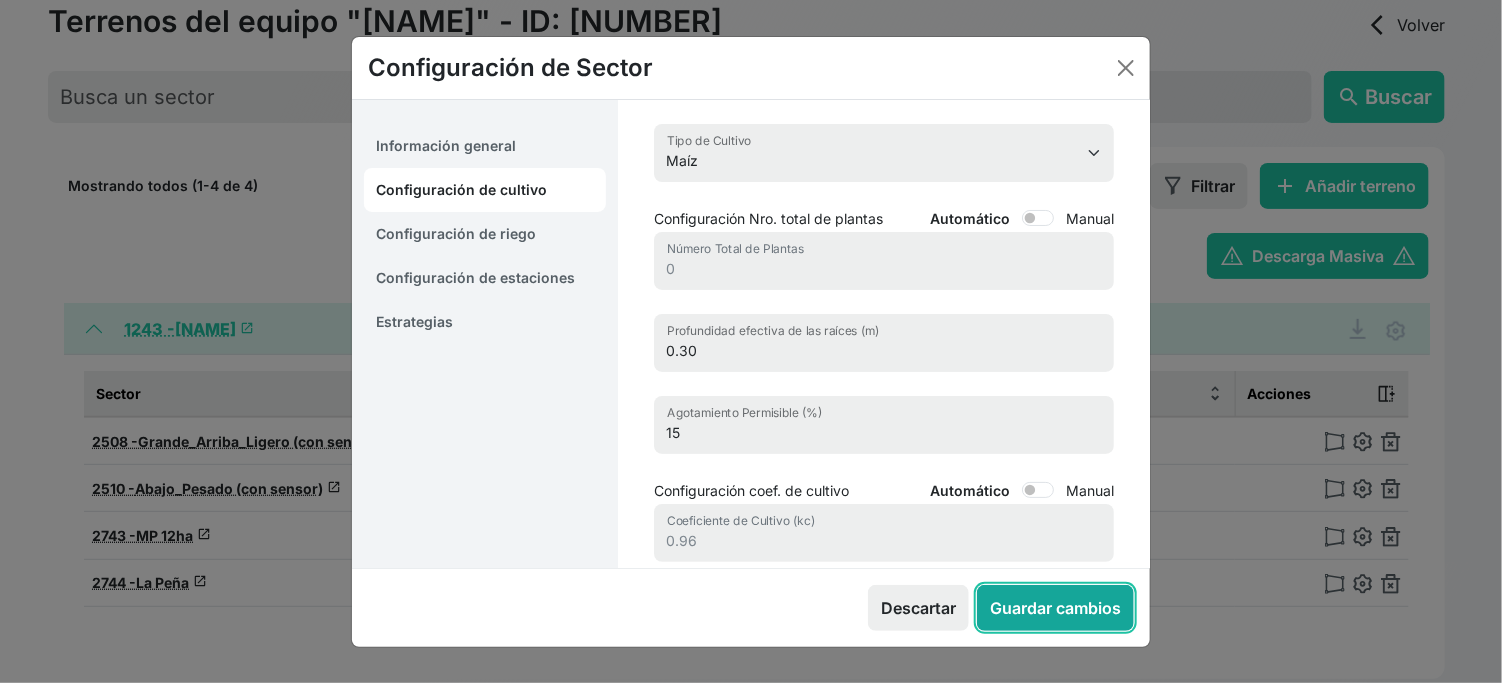 click on "Guardar cambios" at bounding box center [1055, 608] 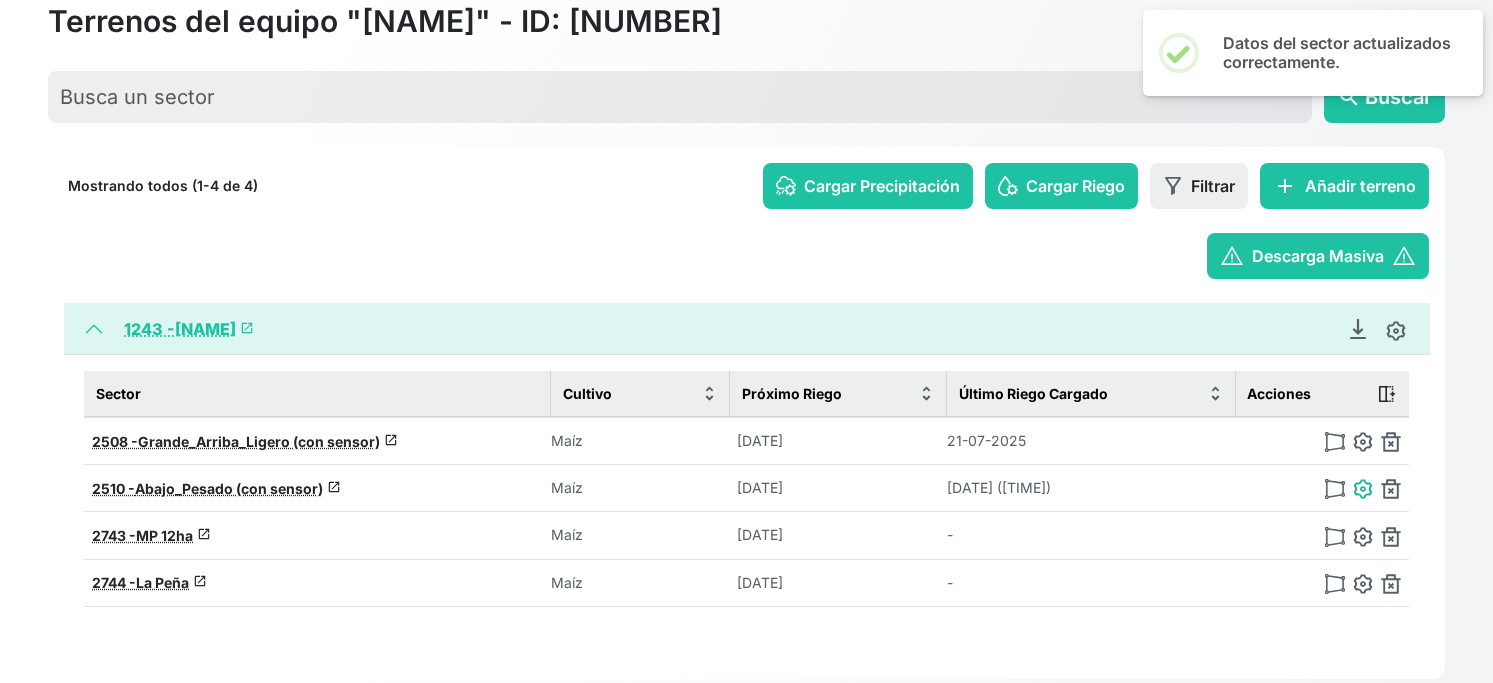click at bounding box center (1363, 489) 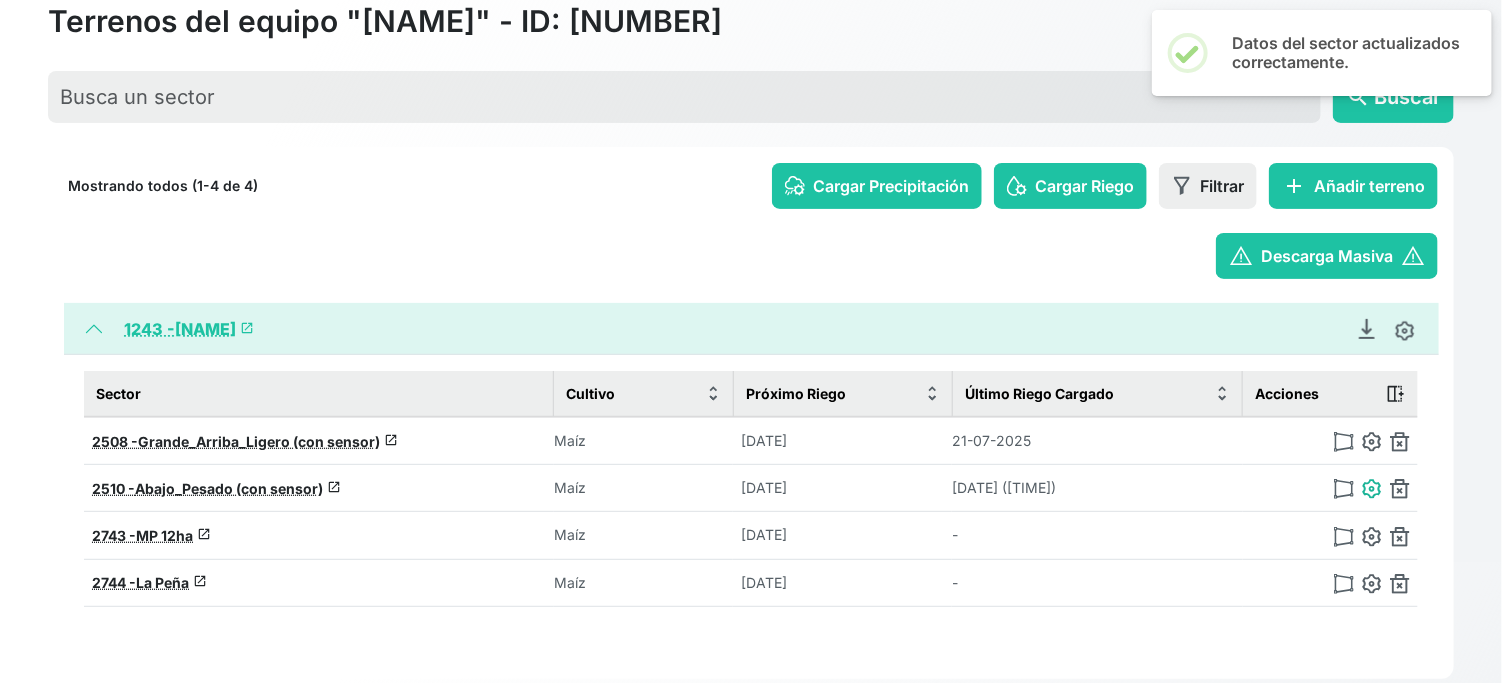 type on "Abajo_Pesado (con sensor)" 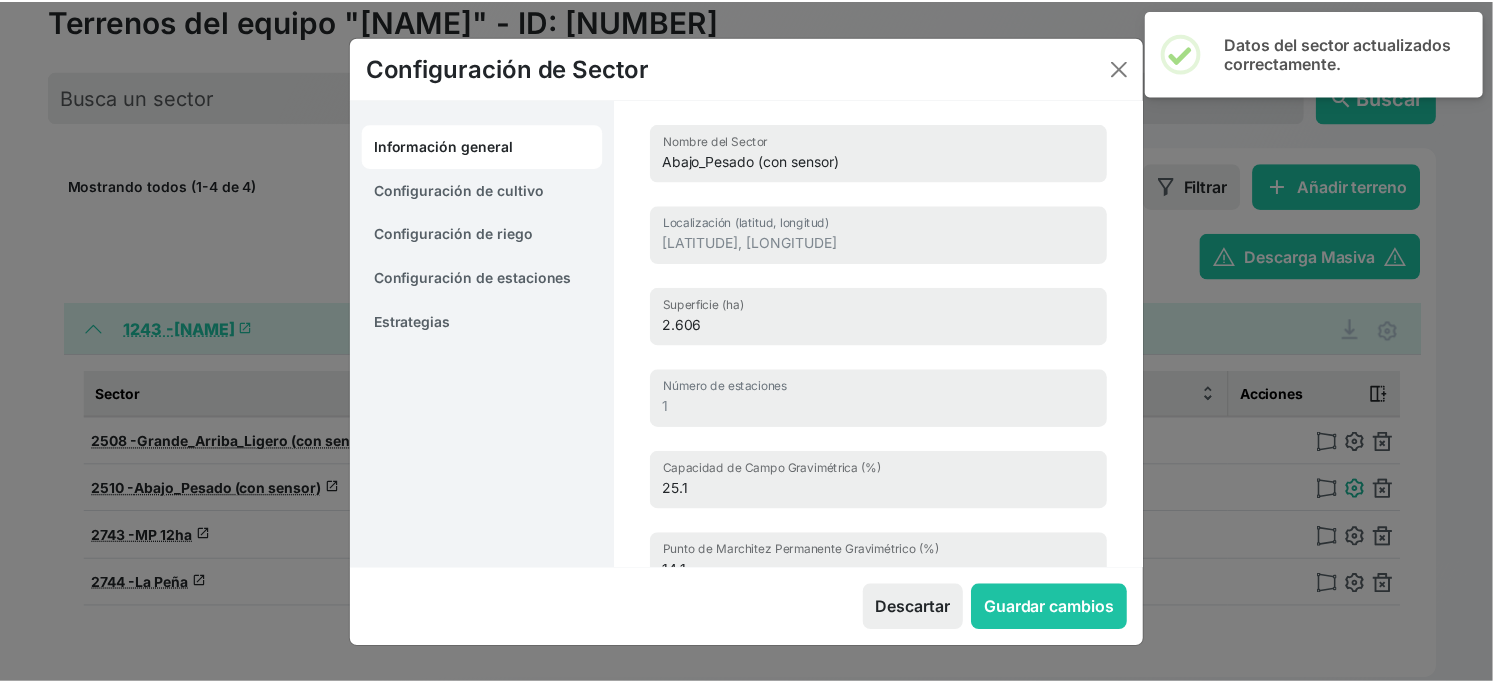scroll, scrollTop: 0, scrollLeft: 0, axis: both 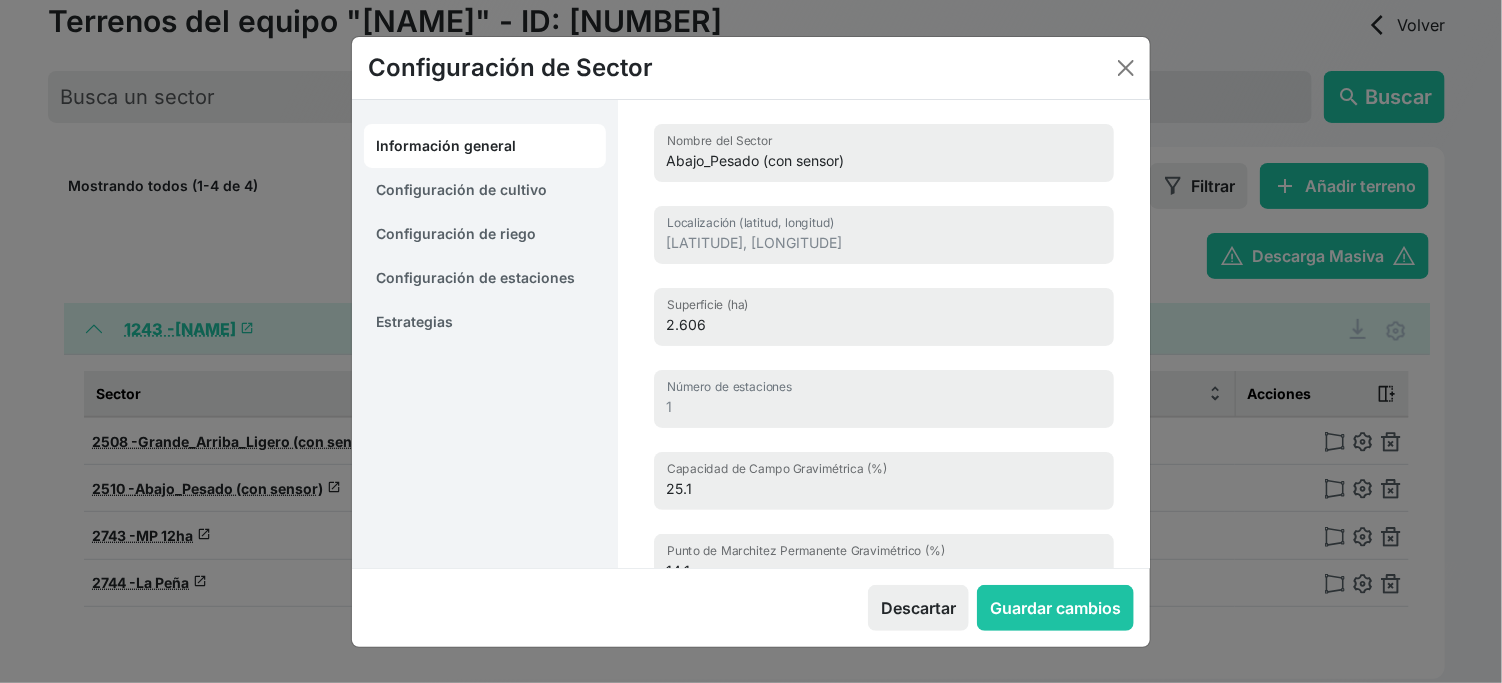 click on "Configuración de cultivo" at bounding box center (485, 190) 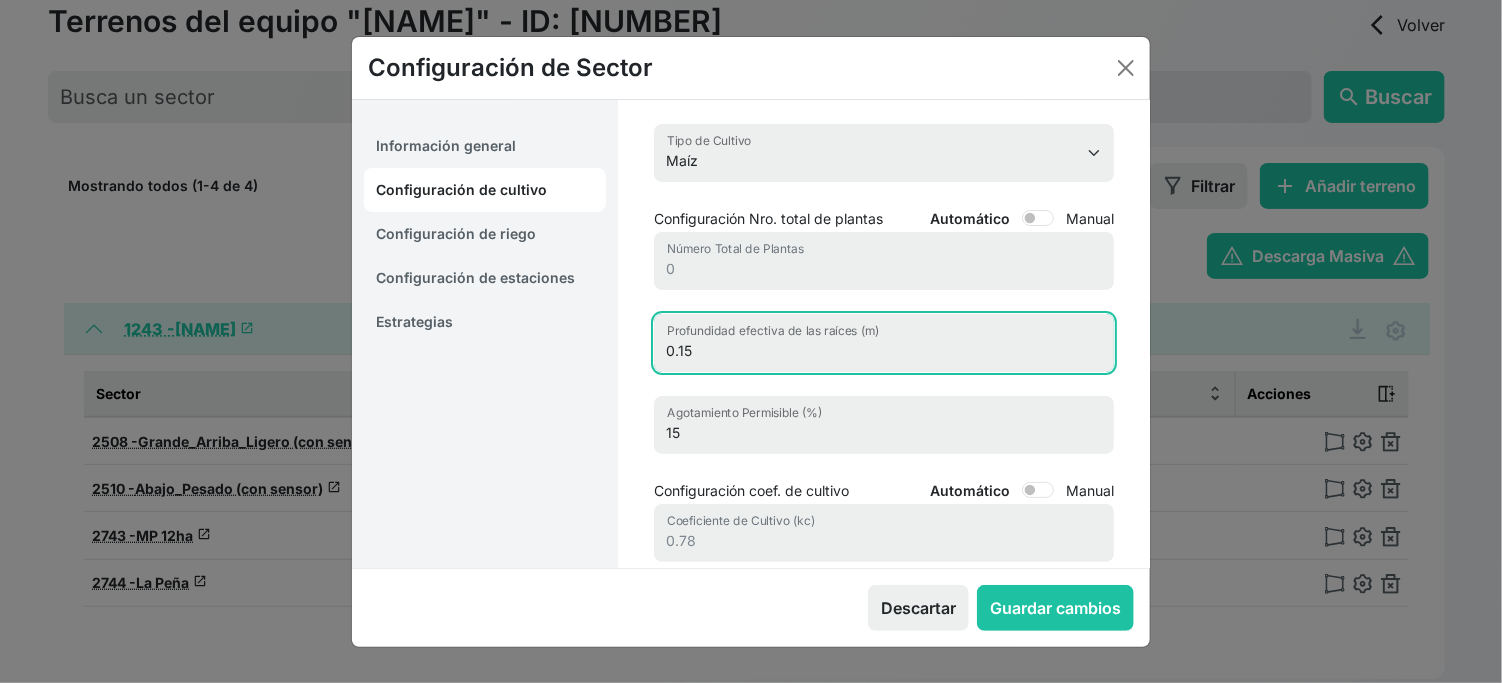 click on "0.15" at bounding box center [884, 343] 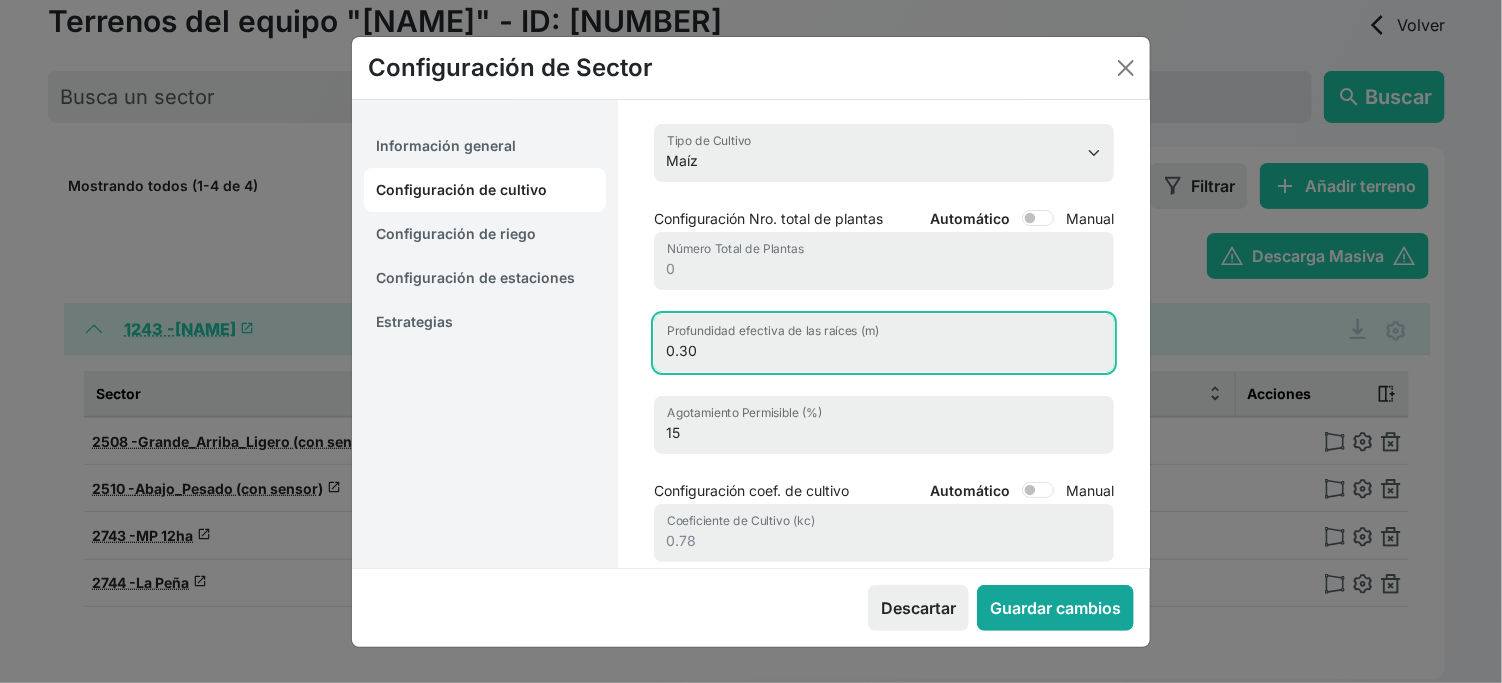 type on "0.30" 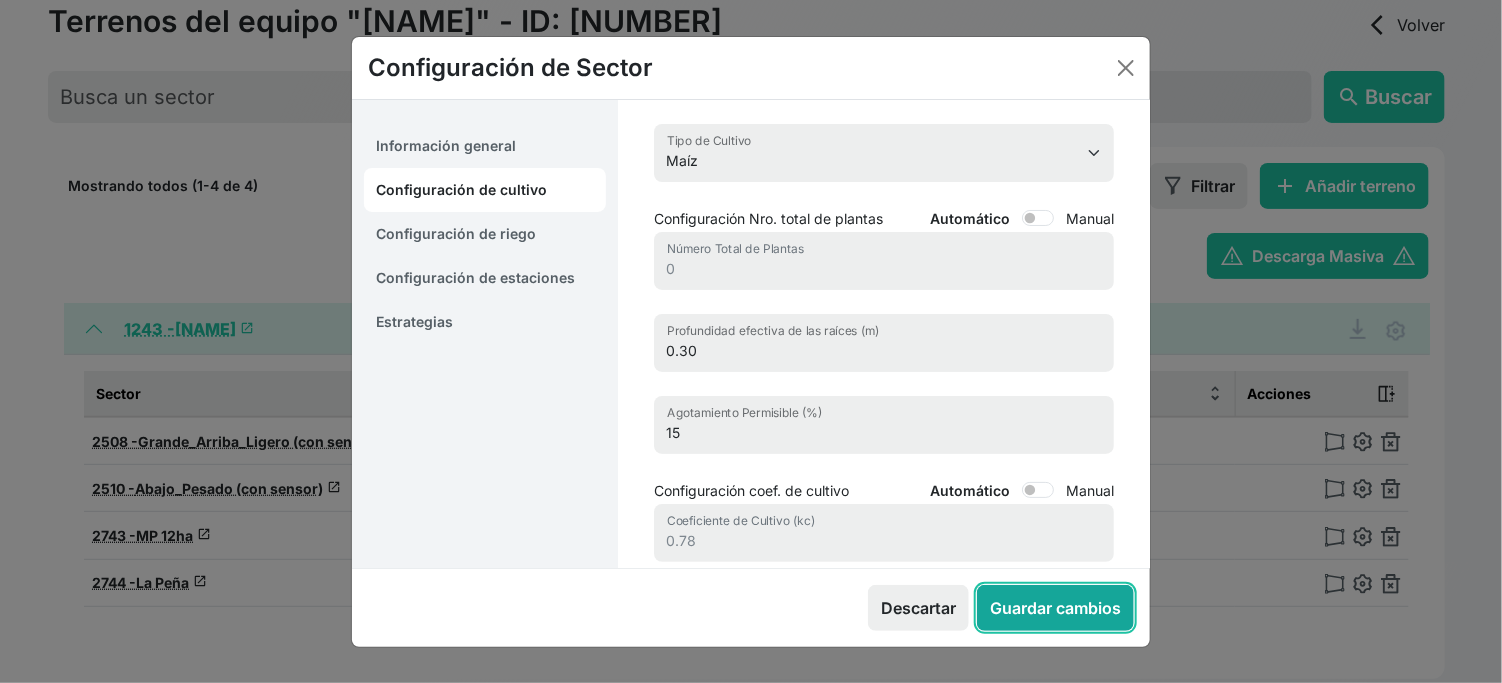 click on "Guardar cambios" at bounding box center [1055, 608] 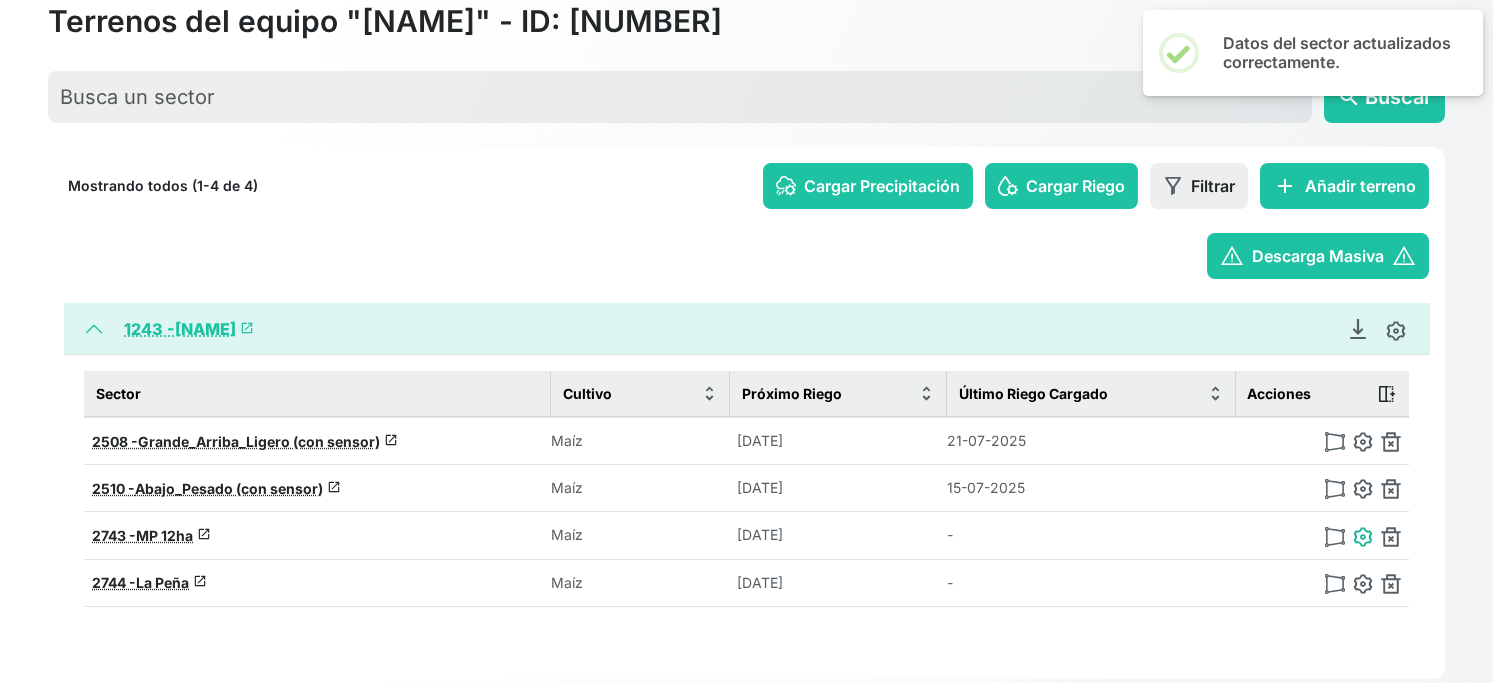 click at bounding box center [1363, 537] 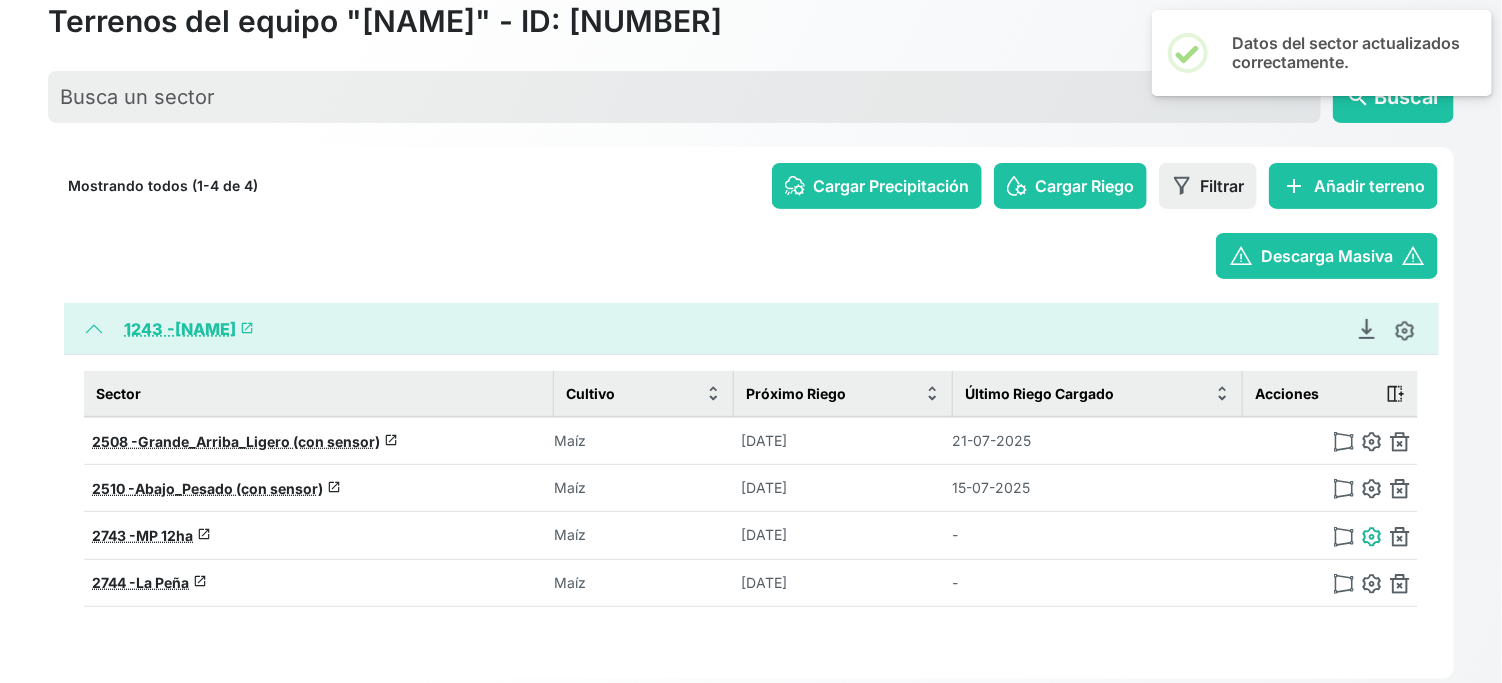 type on "MP 12ha" 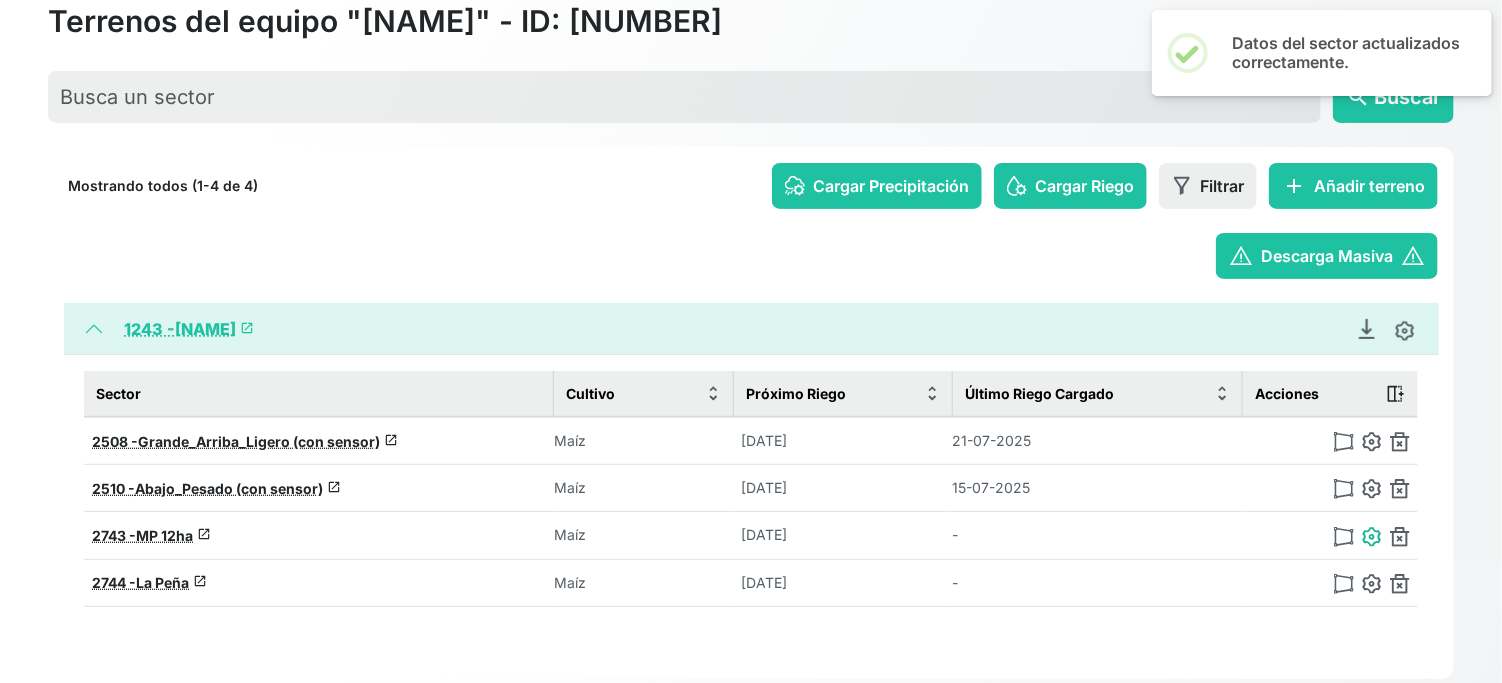type on "[LATITUDE], [LONGITUDE]" 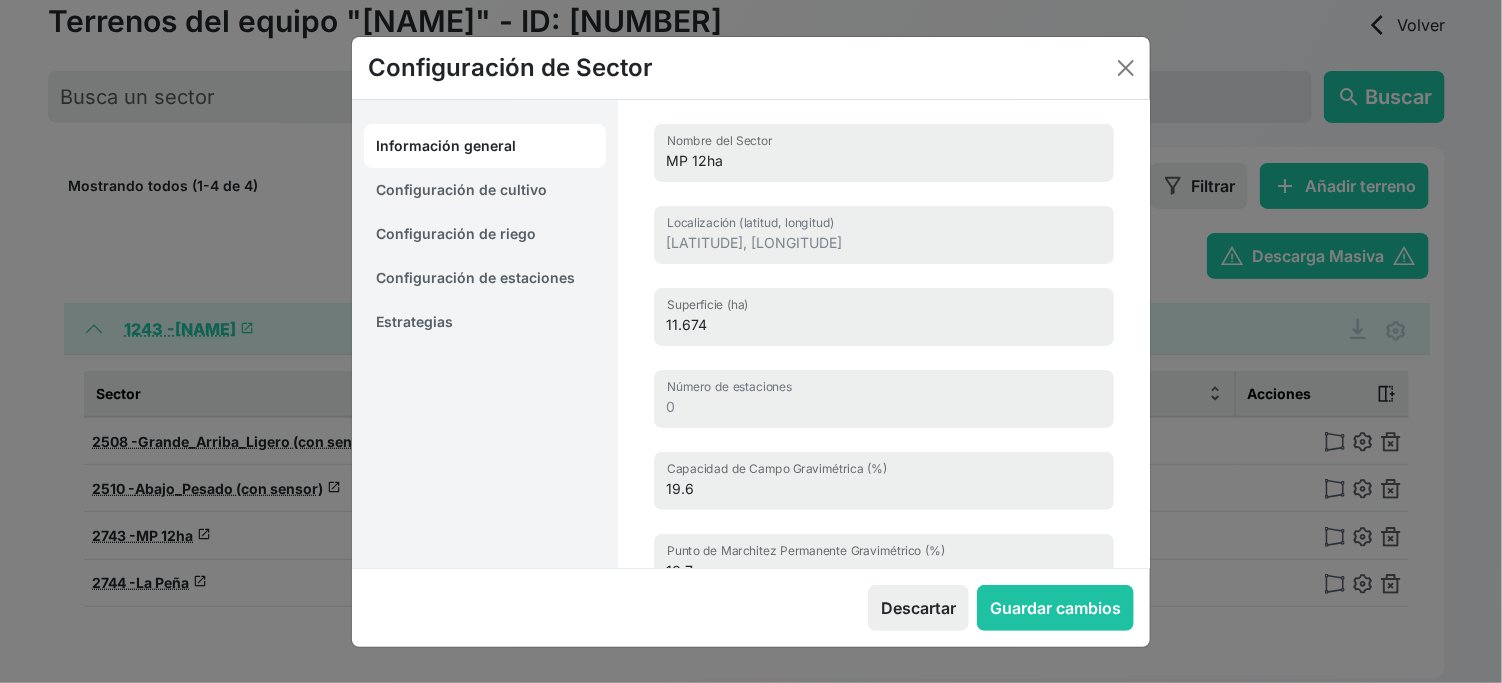 click on "Configuración de cultivo" at bounding box center (485, 190) 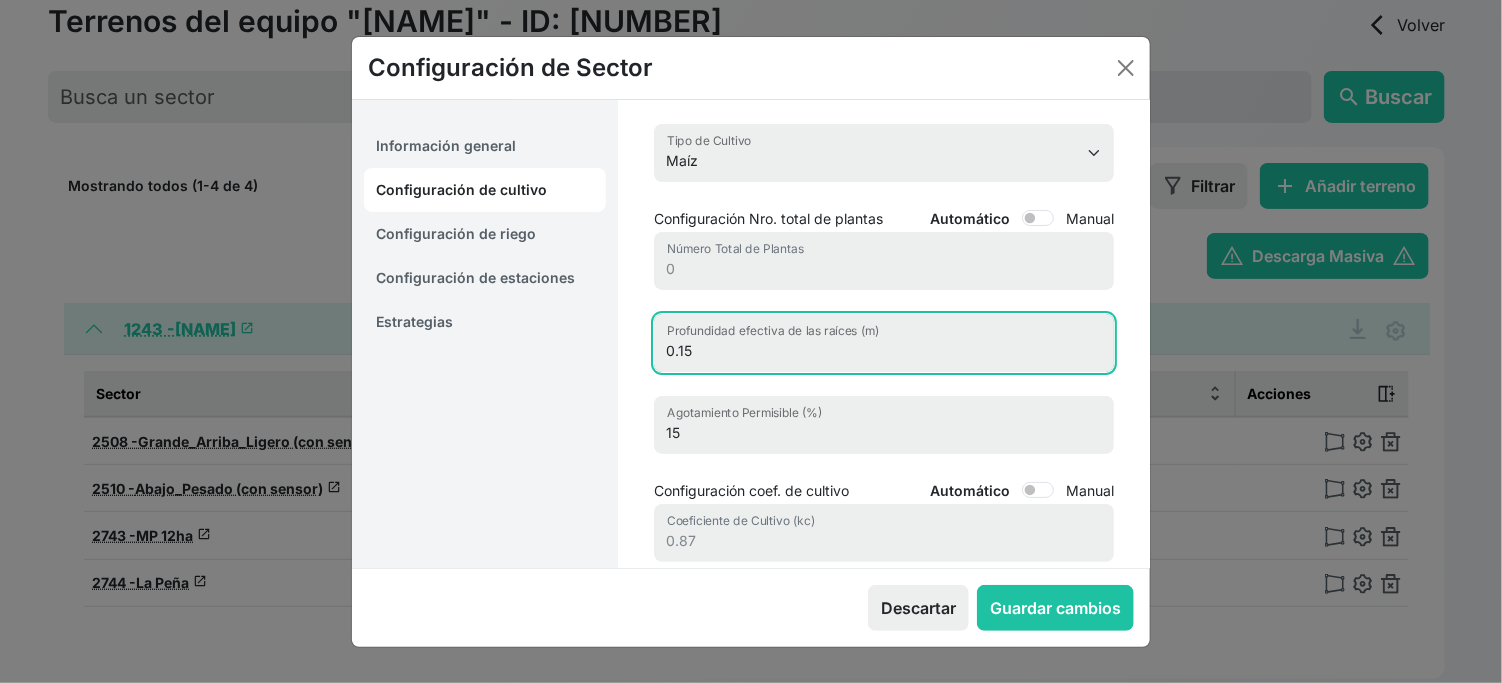 click on "0.15" at bounding box center (884, 343) 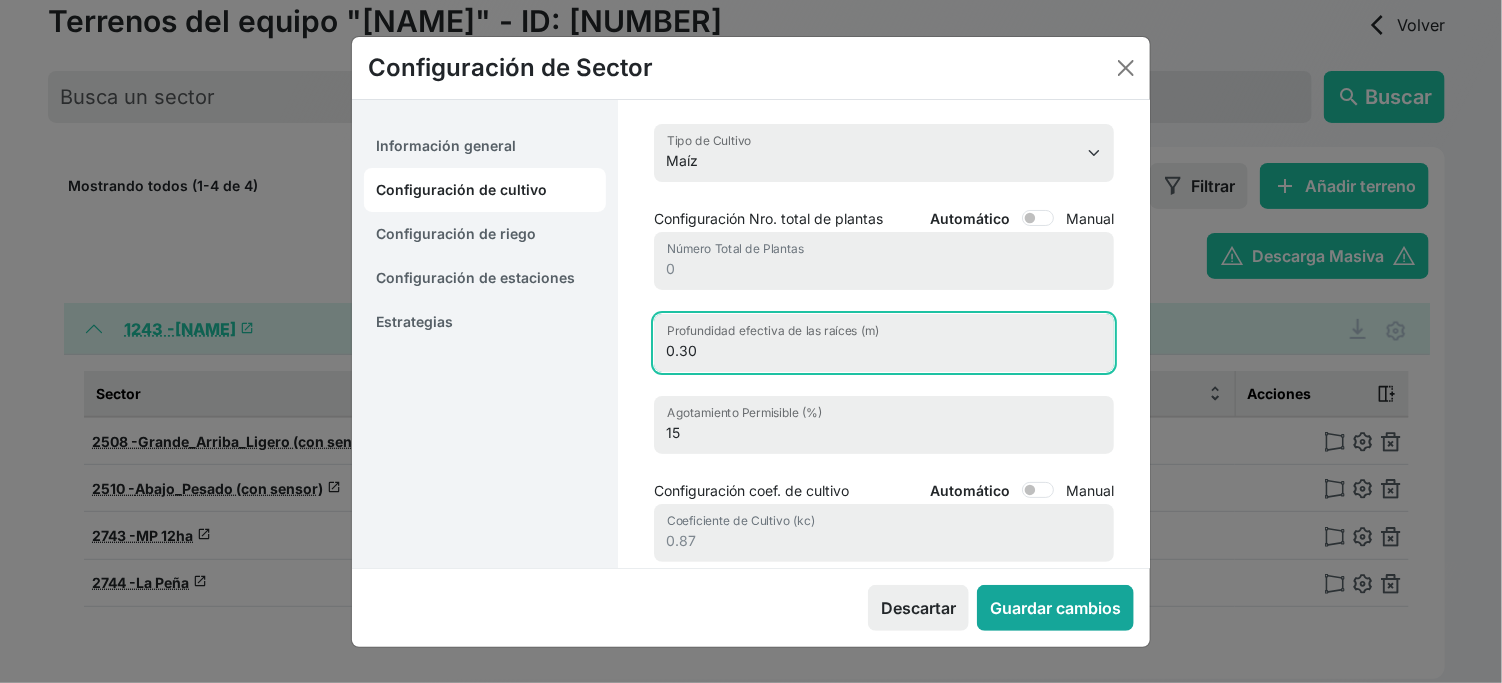 type on "0.30" 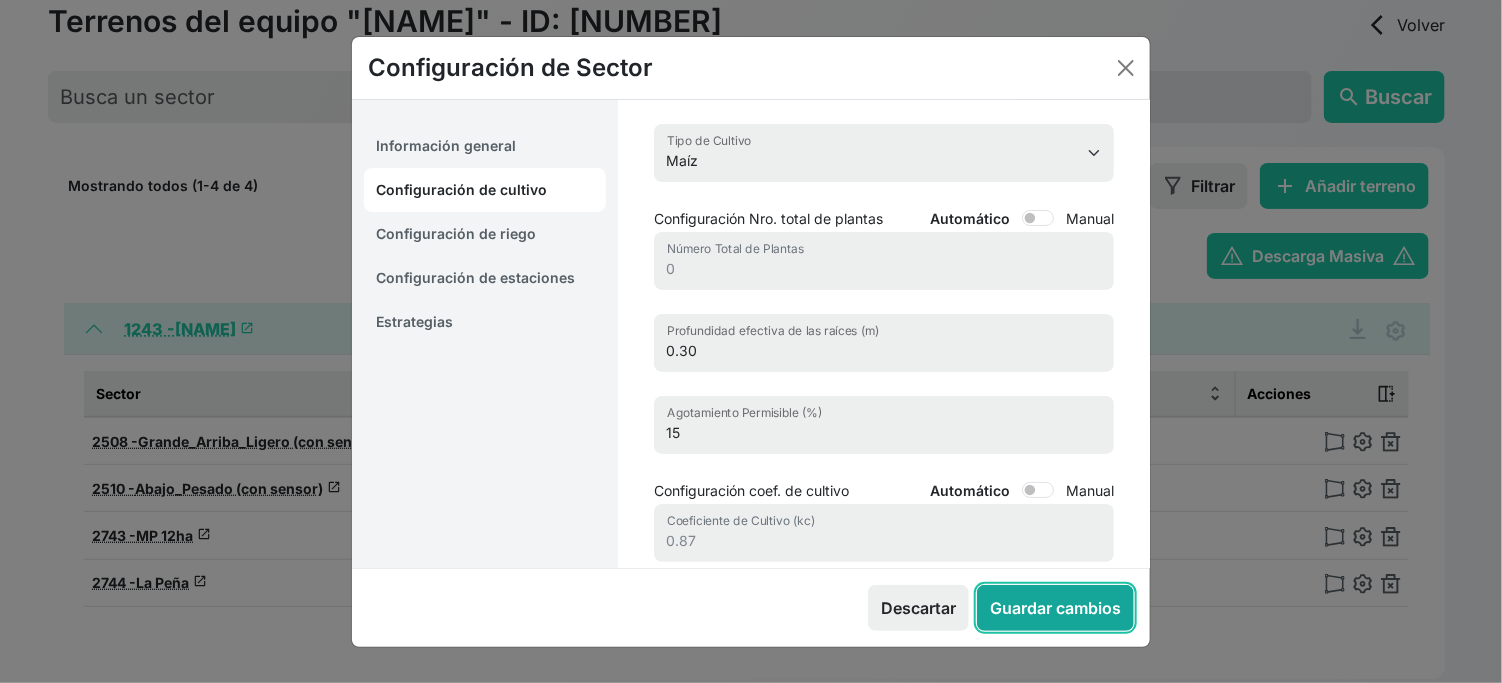 click on "Guardar cambios" at bounding box center [1055, 608] 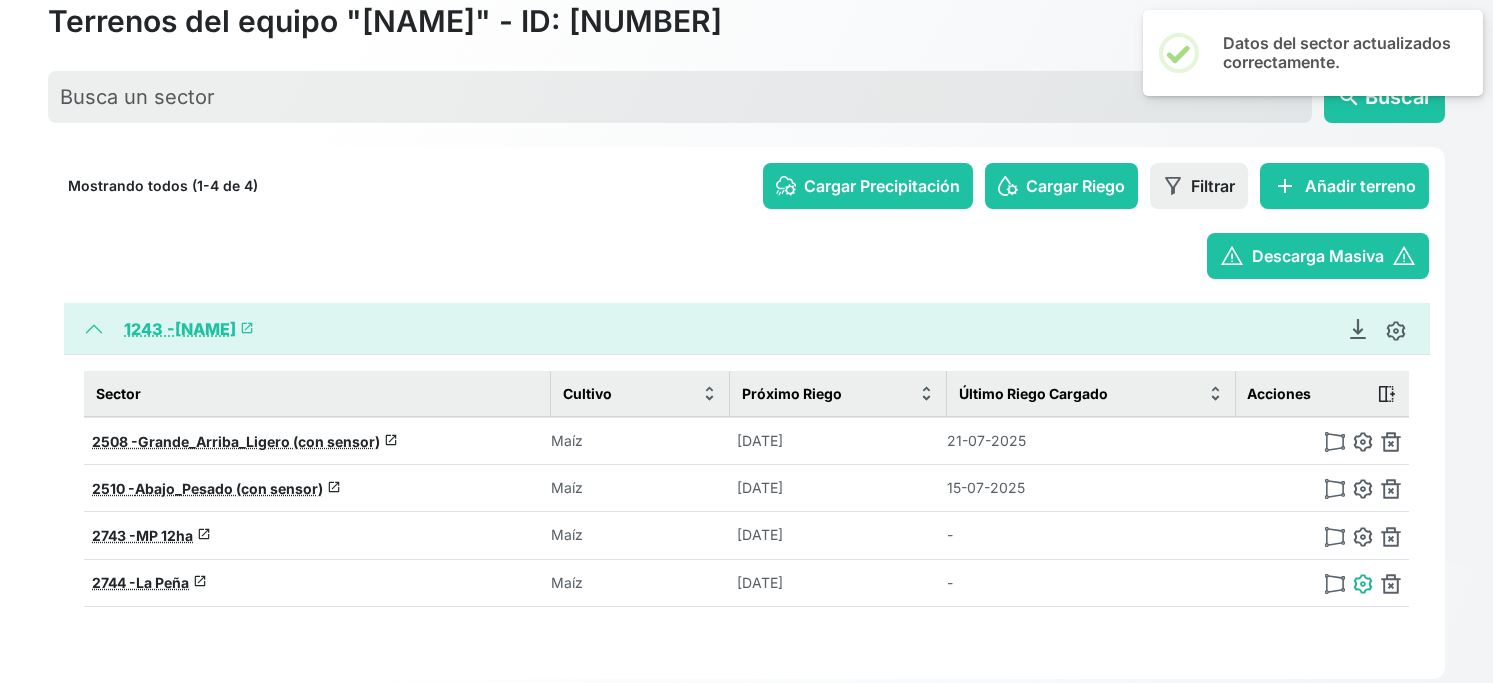 click at bounding box center (1363, 584) 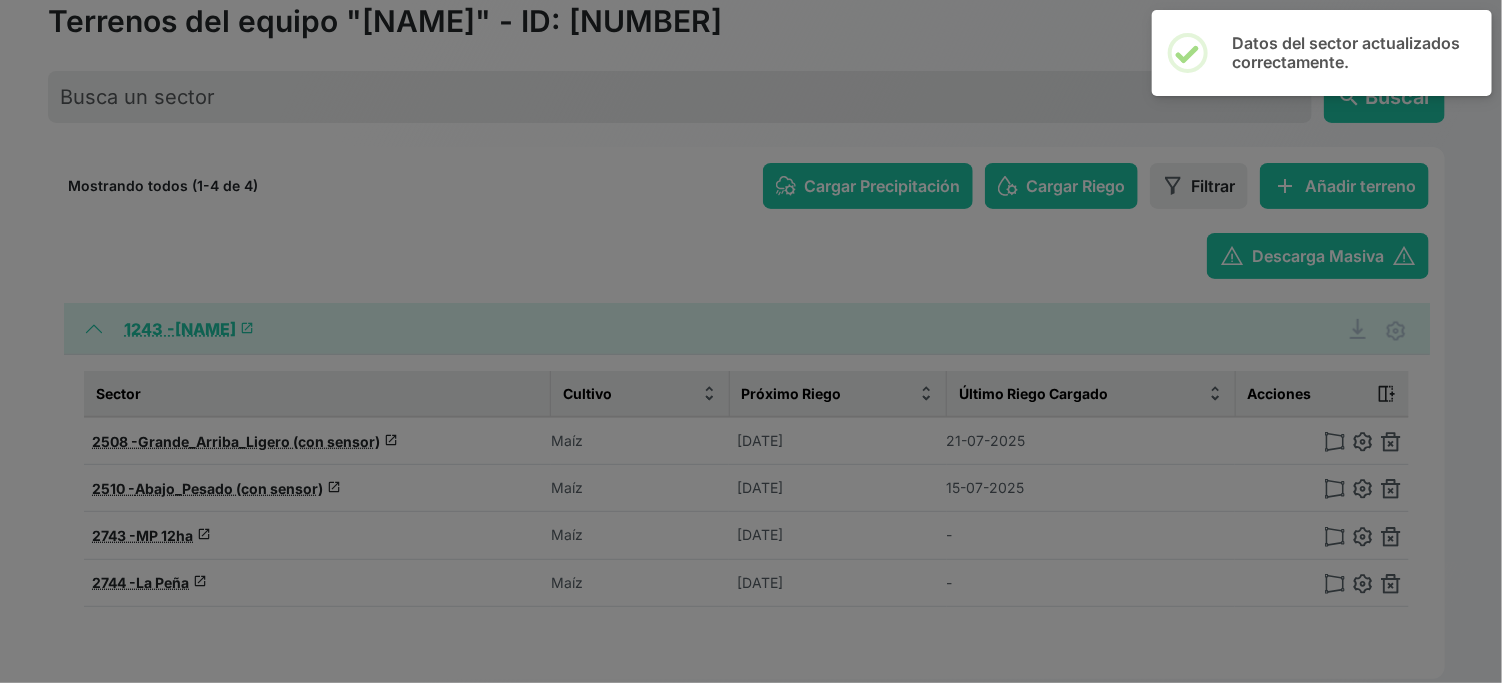 type on "La Peña" 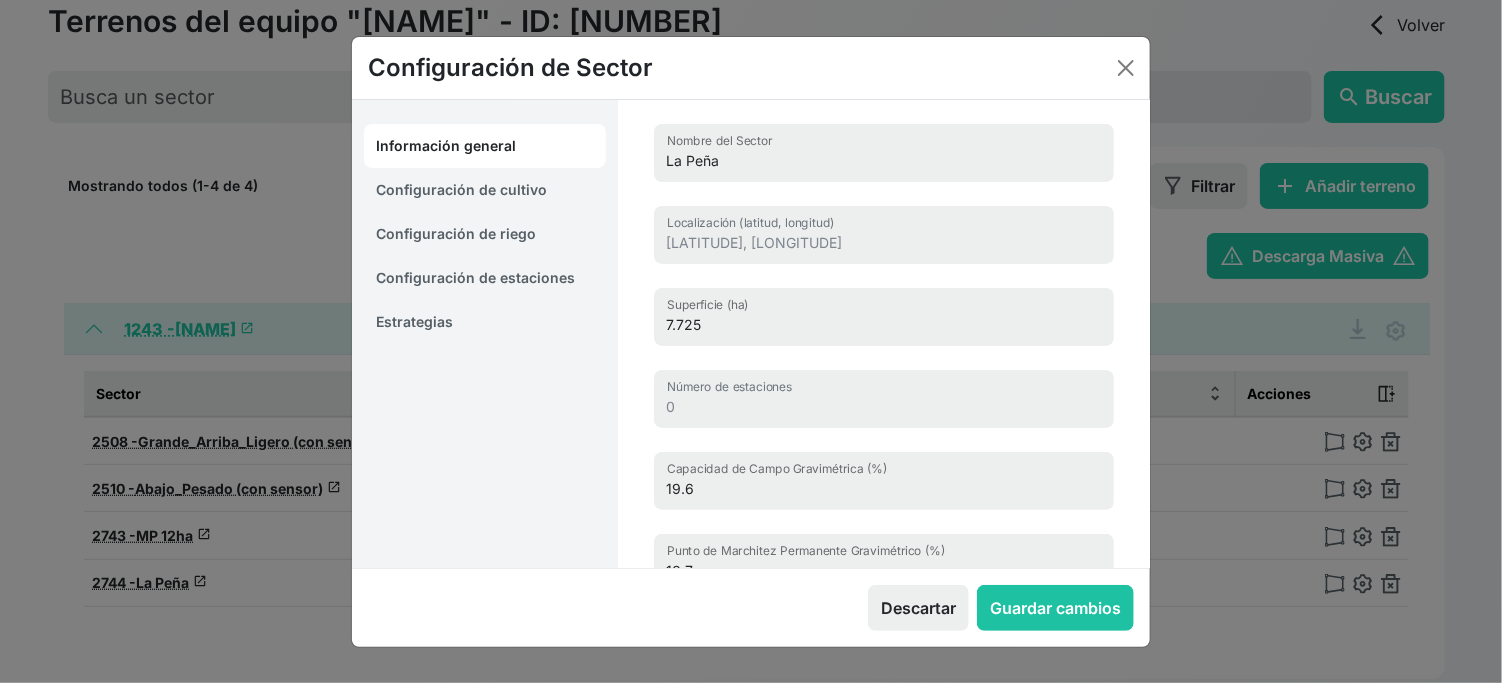 click on "Configuración de cultivo" at bounding box center [485, 190] 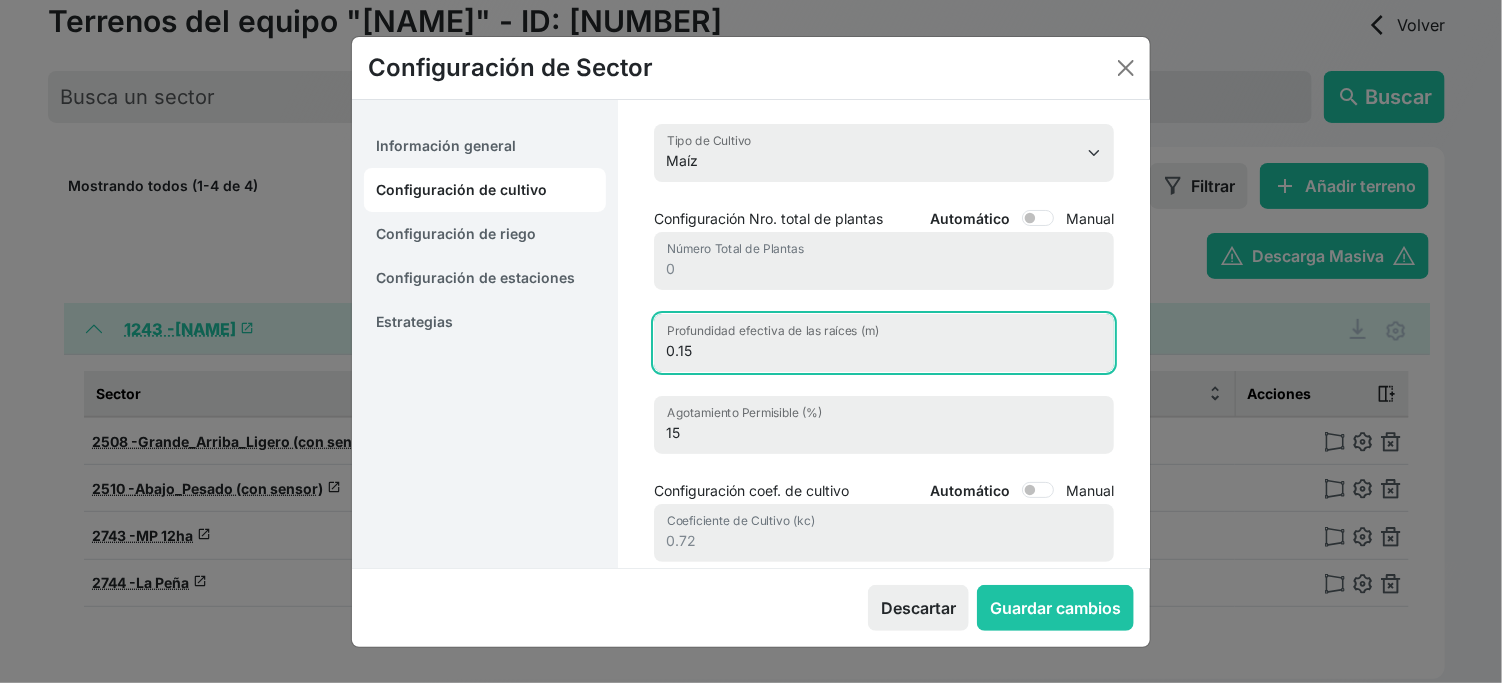 click on "0.15" at bounding box center (884, 343) 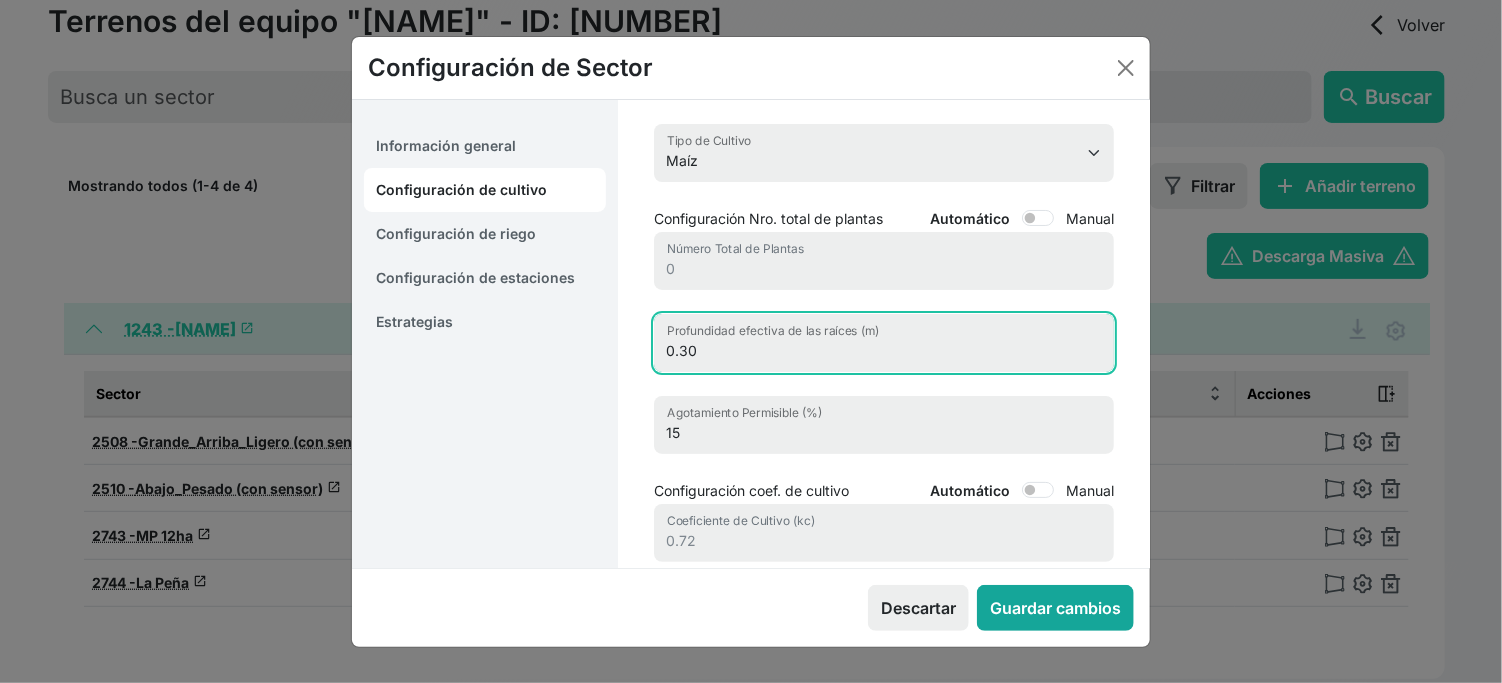type on "0.30" 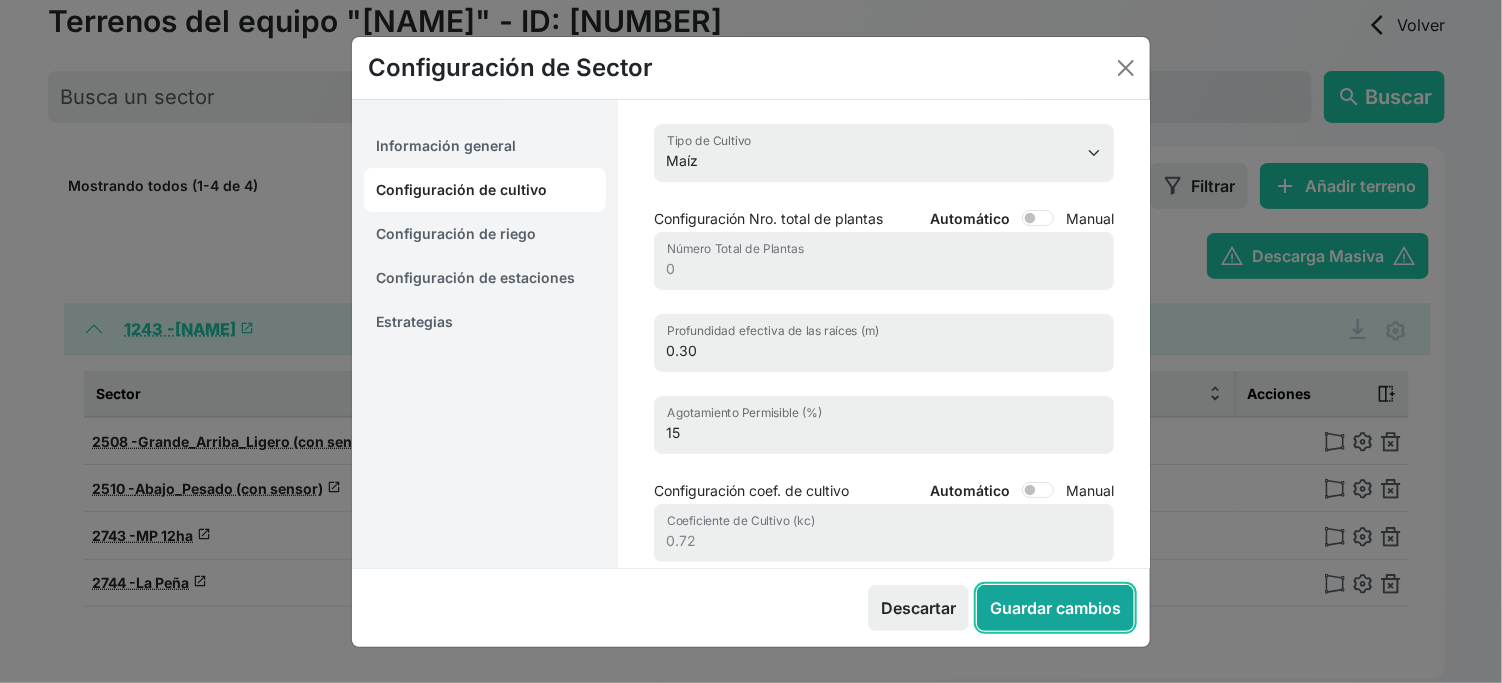 click on "Guardar cambios" at bounding box center (1055, 608) 